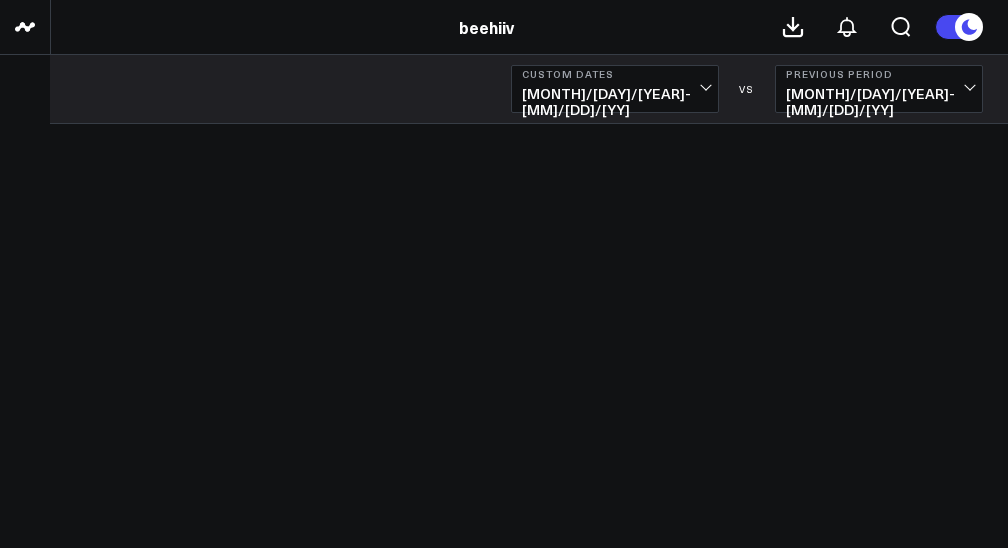 scroll, scrollTop: 0, scrollLeft: 0, axis: both 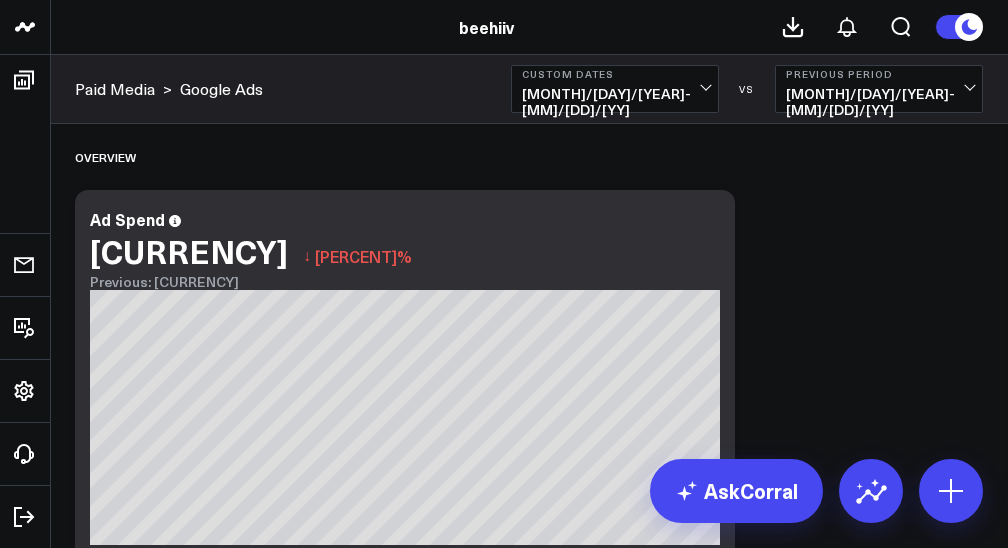 click on "[MM]/[DD]/[YY]  -  [MM]/[DD]/[YY]" at bounding box center [615, 102] 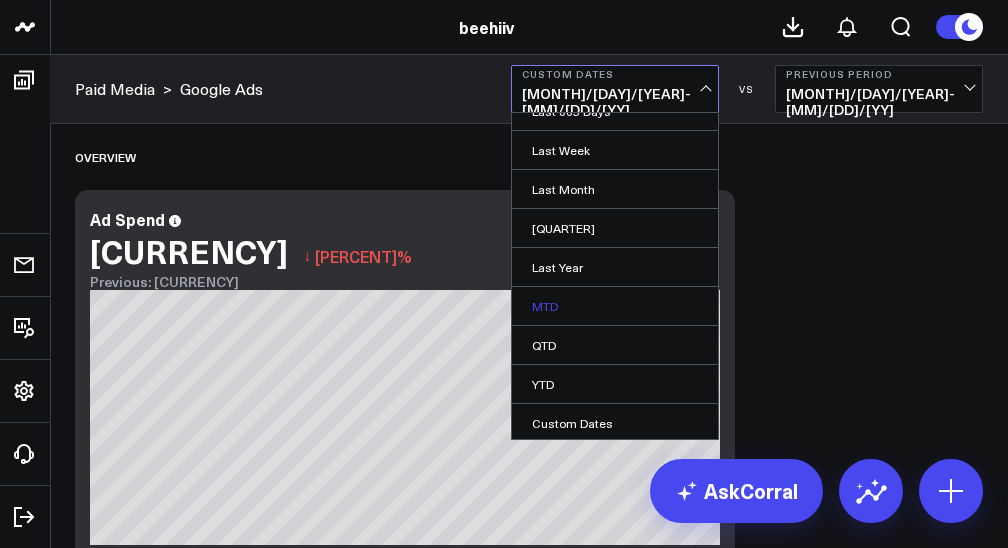 scroll, scrollTop: 217, scrollLeft: 0, axis: vertical 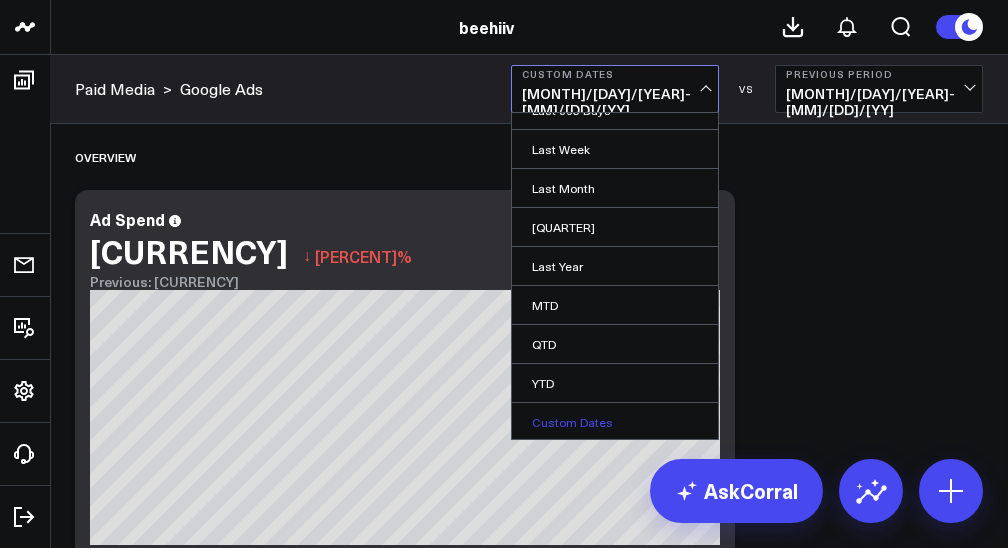 click on "Custom Dates" at bounding box center [615, 422] 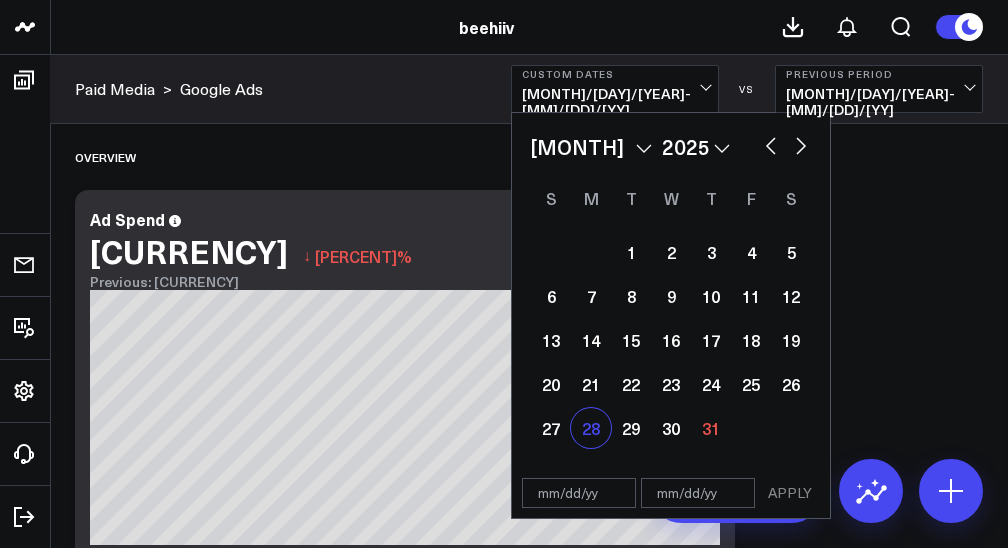 click on "28" at bounding box center (591, 428) 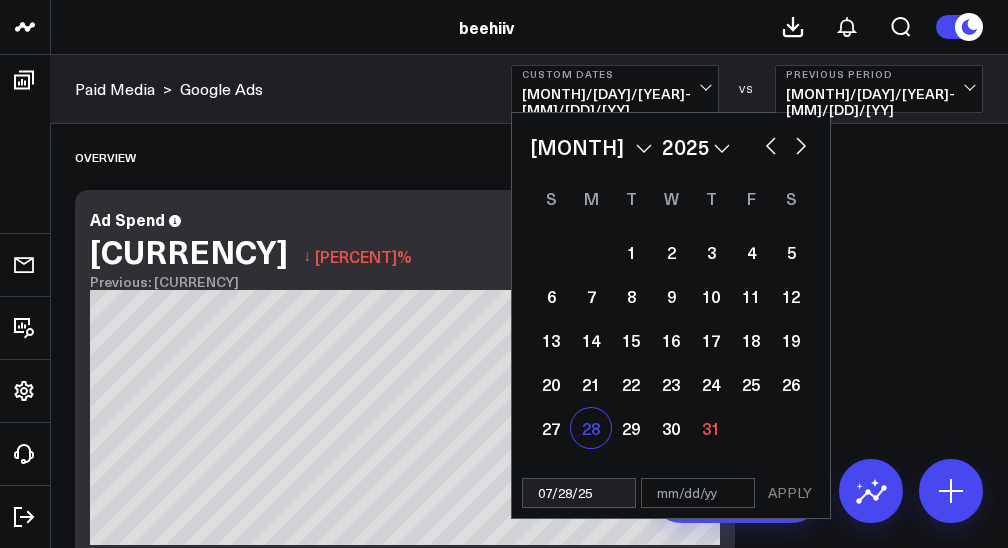select on "6" 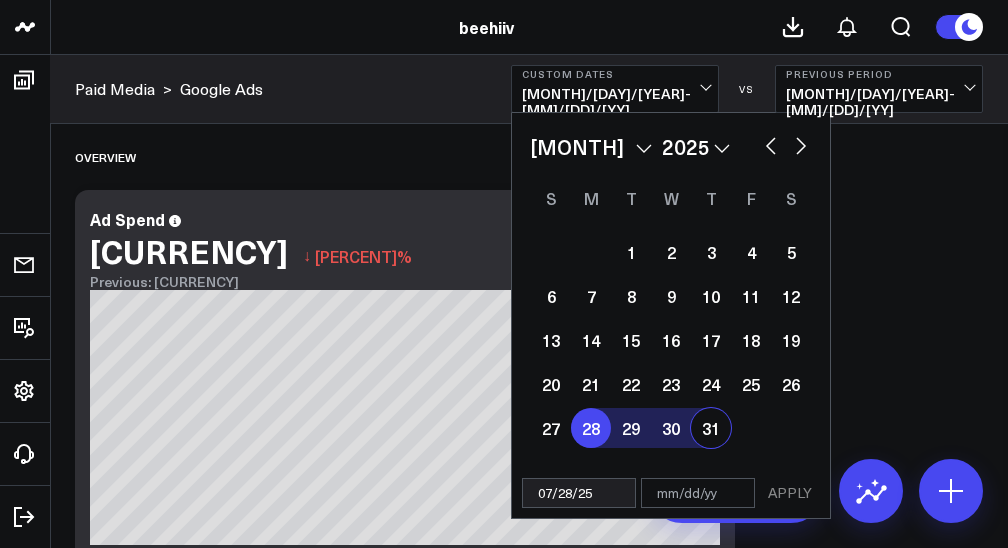 click on "31" at bounding box center [711, 428] 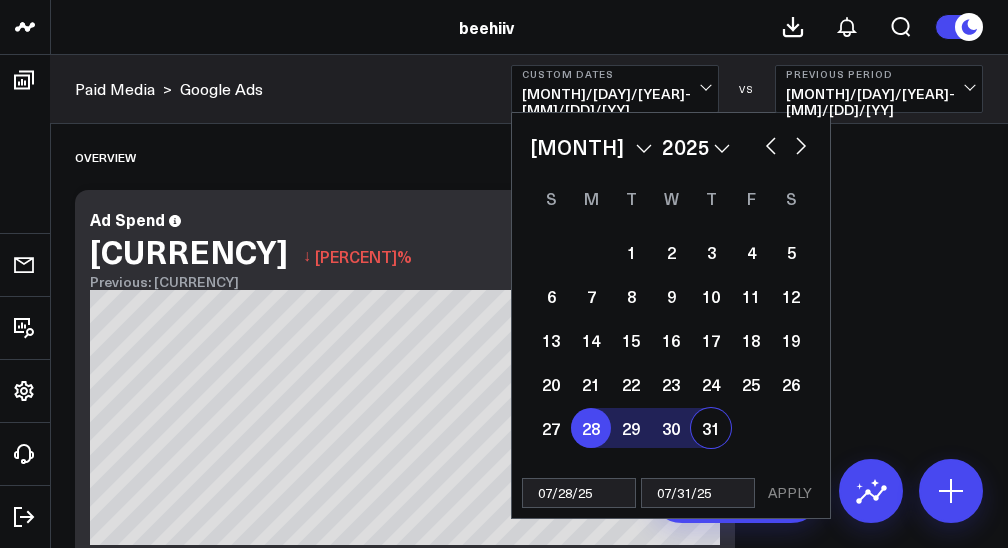 select on "6" 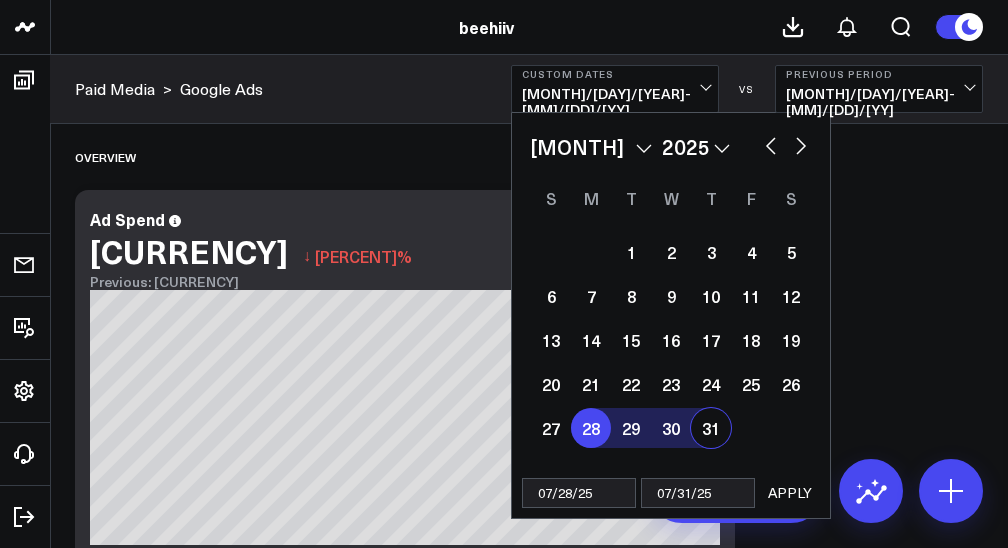 click on "APPLY" at bounding box center (790, 493) 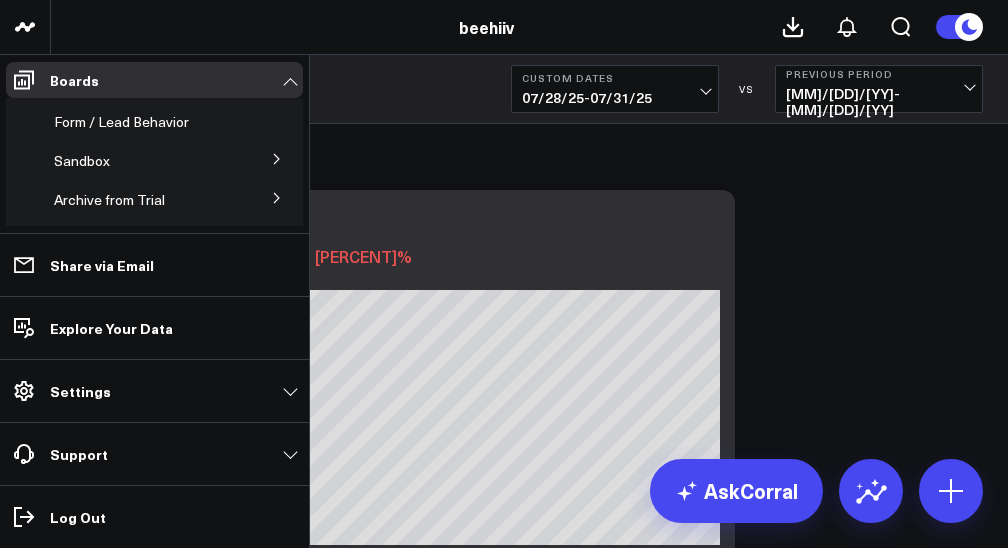 scroll, scrollTop: 397, scrollLeft: 0, axis: vertical 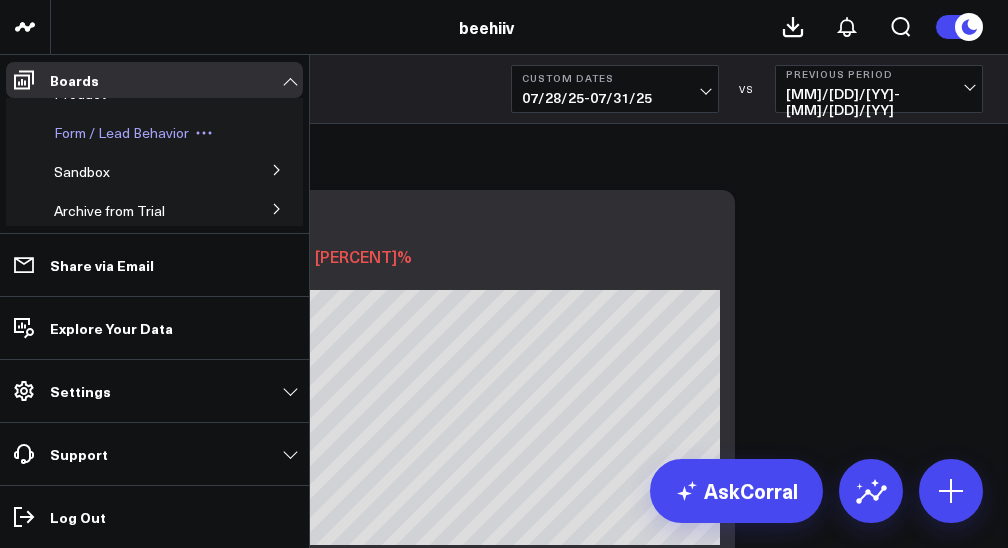 click on "Form / Lead Behavior" at bounding box center [121, 132] 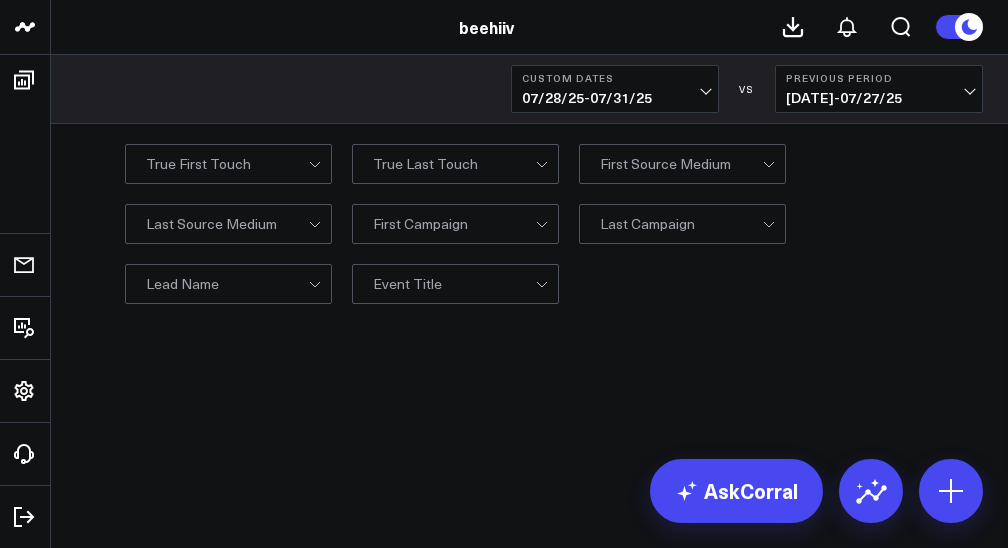 scroll, scrollTop: 0, scrollLeft: 0, axis: both 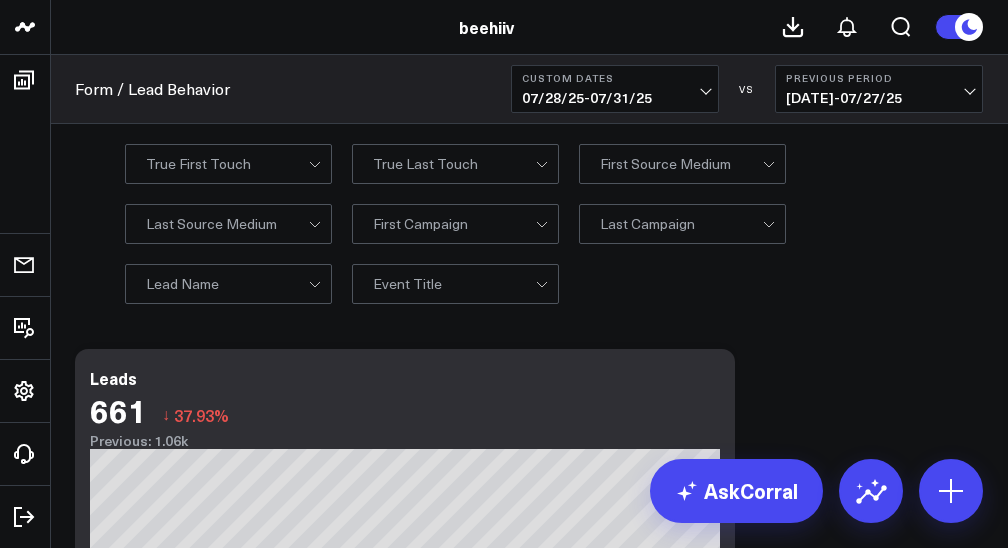 click on "0 Last Campaign" at bounding box center (682, 224) 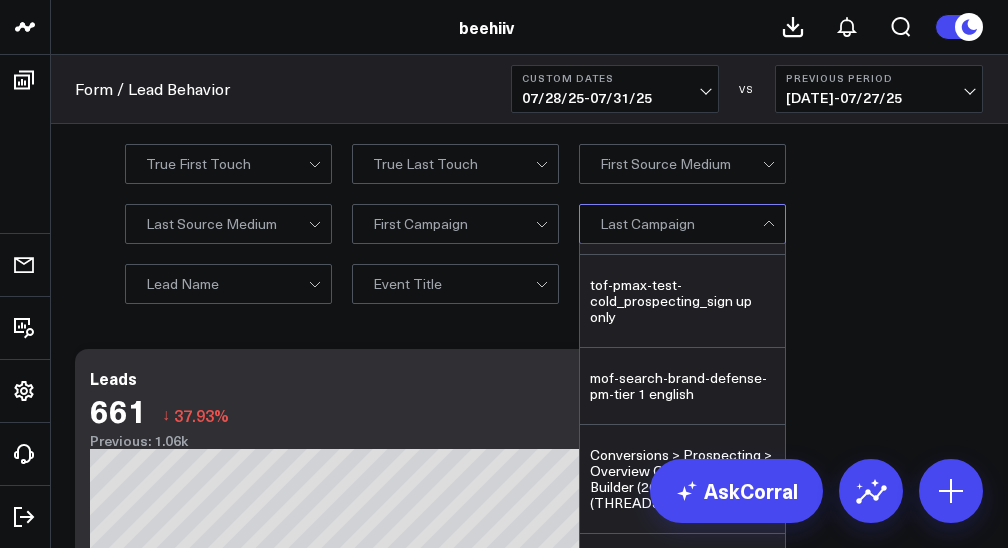 scroll, scrollTop: 868, scrollLeft: 0, axis: vertical 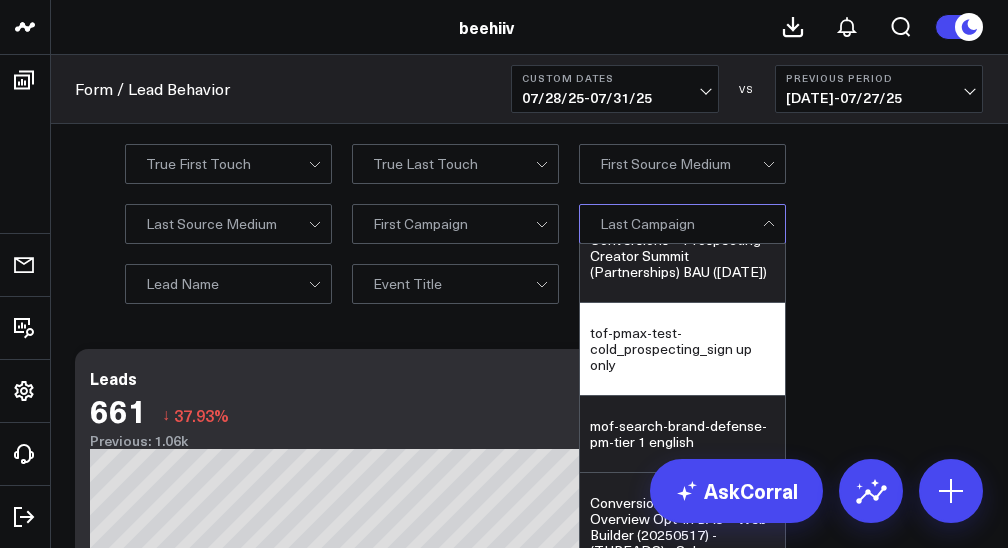 click on "tof-pmax-test-cold_prospecting_sign up only" at bounding box center (682, 349) 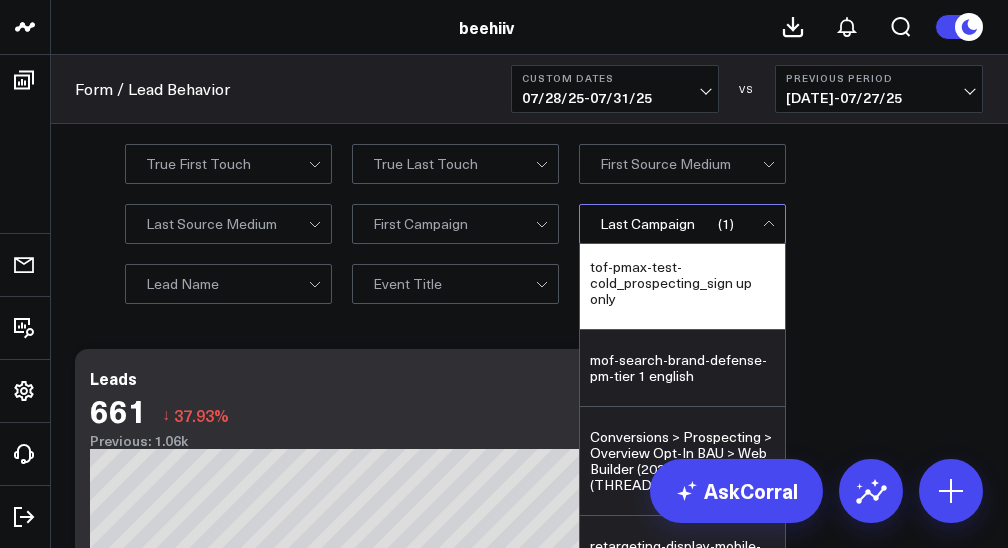 scroll, scrollTop: 934, scrollLeft: 0, axis: vertical 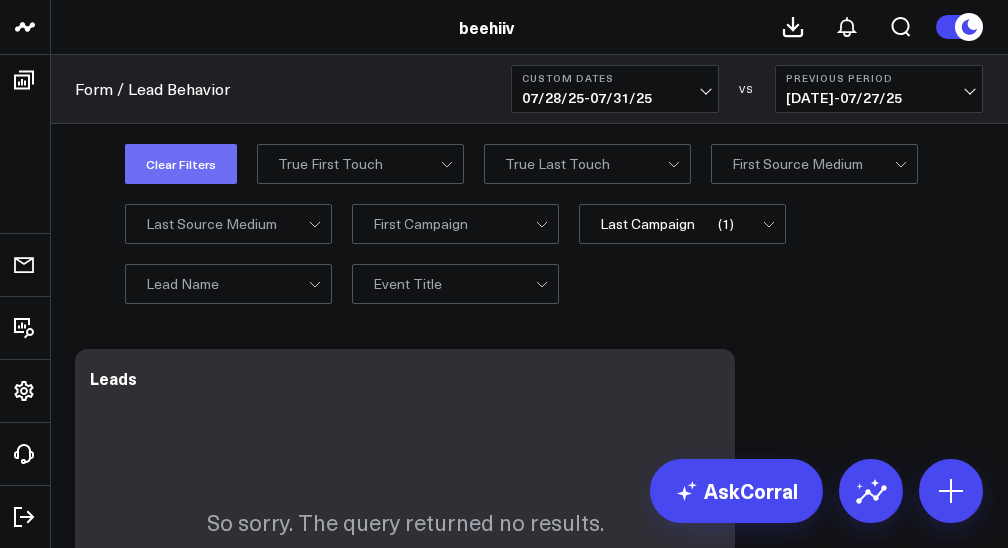 click on "Clear Filters" at bounding box center [181, 164] 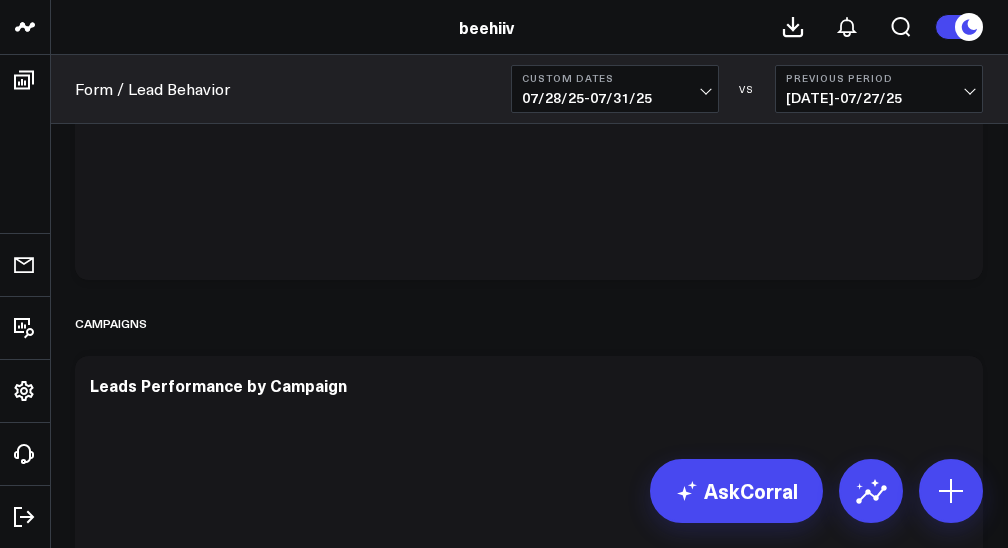 scroll, scrollTop: 5834, scrollLeft: 0, axis: vertical 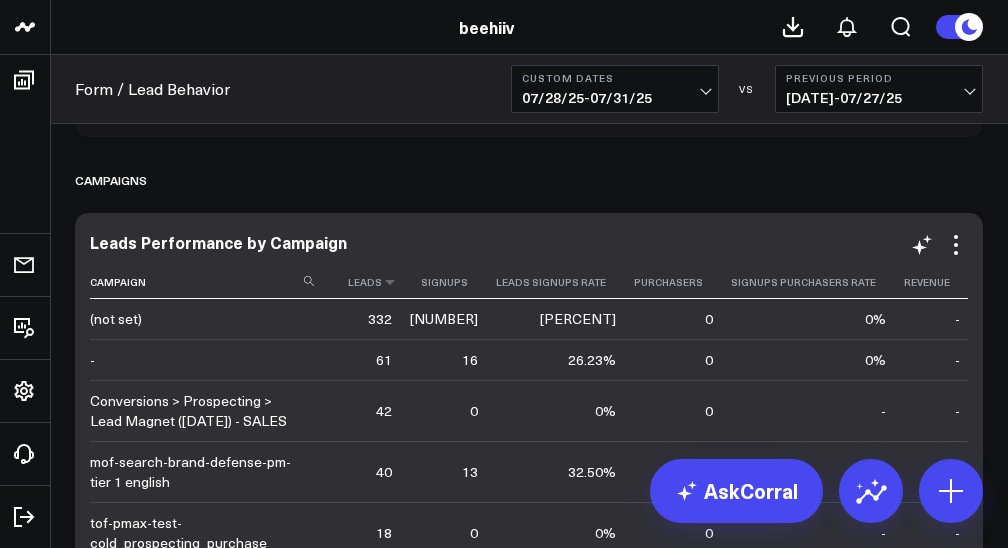 click on "Leads" at bounding box center (367, 282) 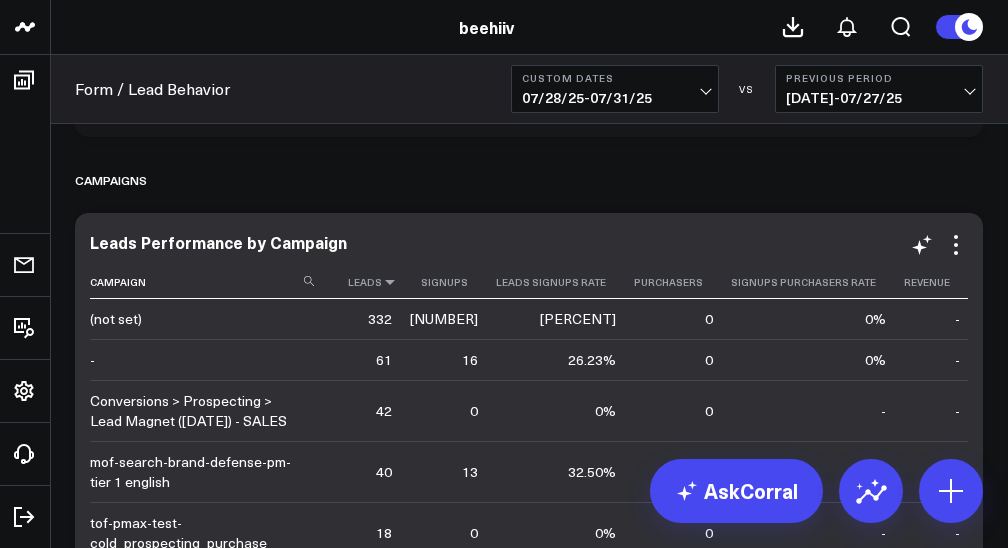 click at bounding box center (390, 282) 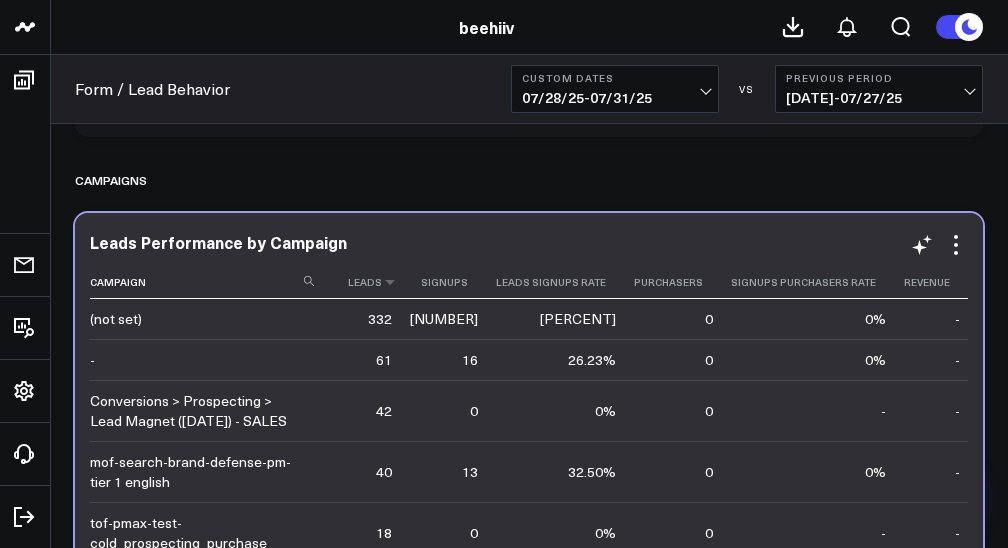 click on "Leads" at bounding box center (367, 282) 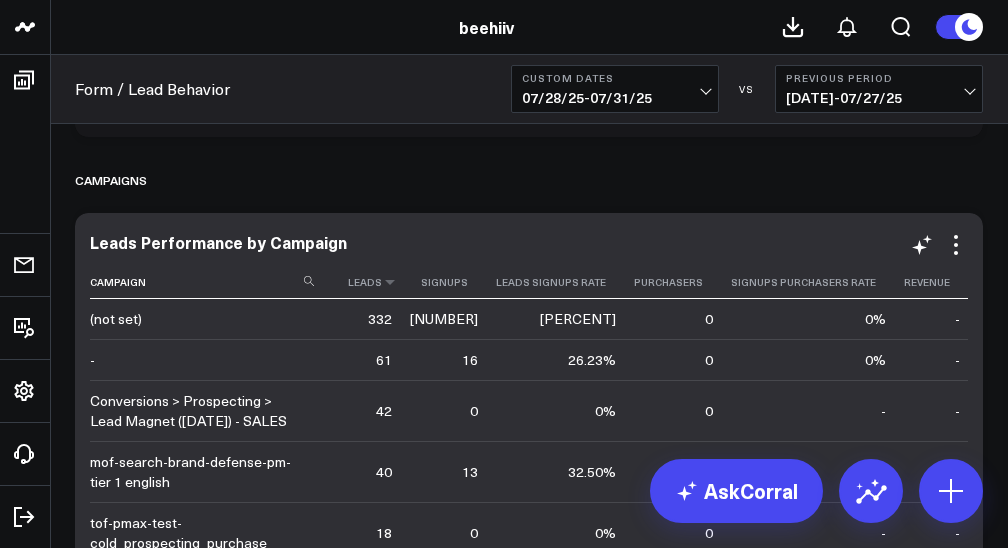 click on "Leads" at bounding box center (367, 282) 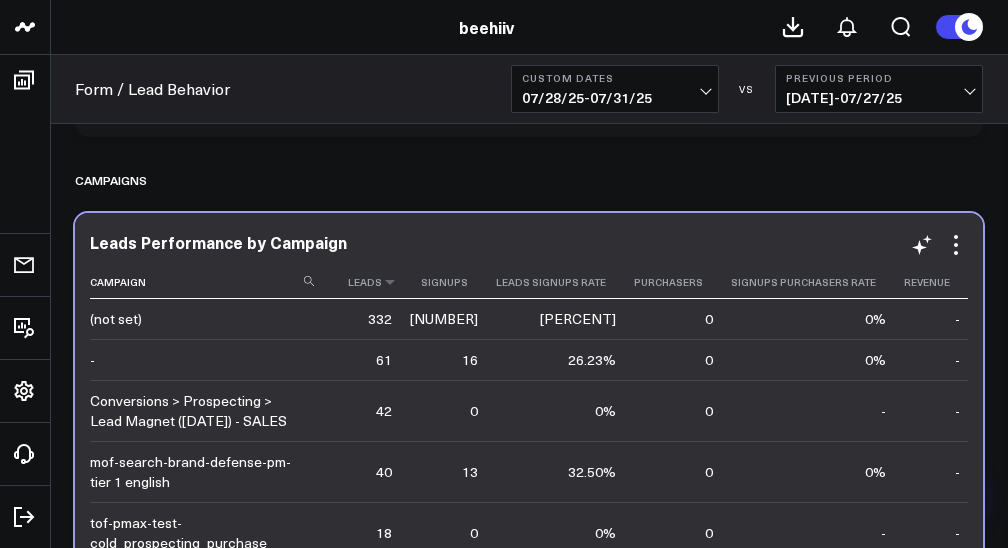 click on "Leads" at bounding box center [367, 282] 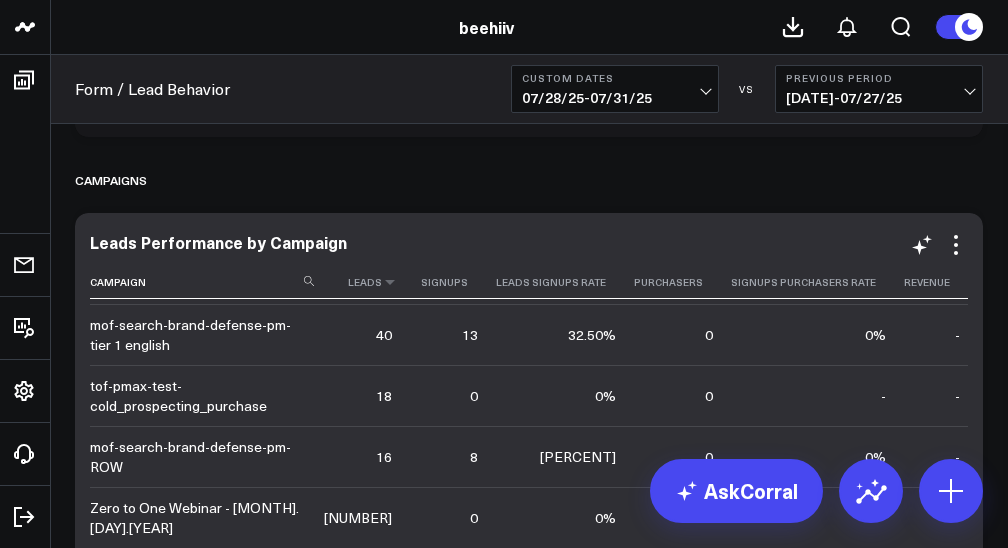 scroll, scrollTop: 143, scrollLeft: 0, axis: vertical 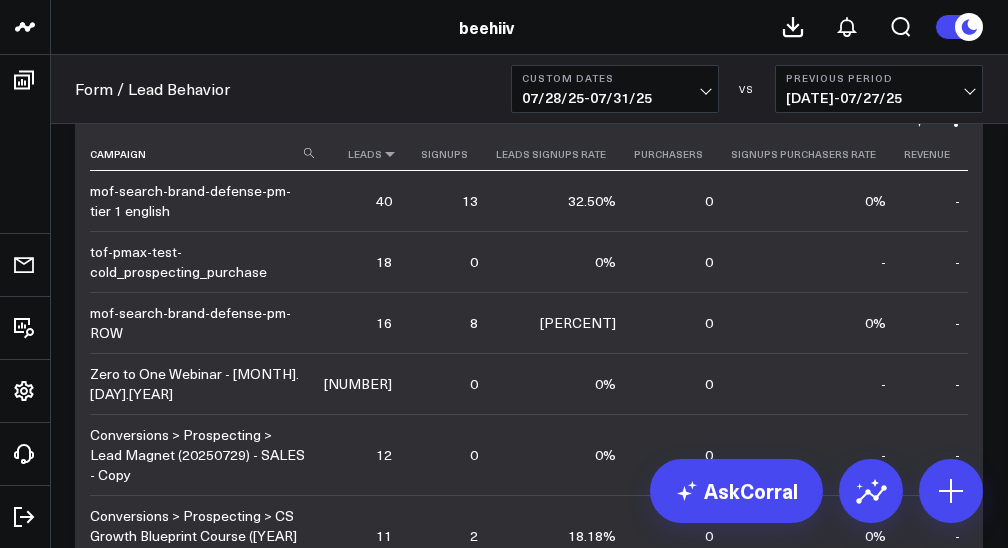 click at bounding box center [390, 154] 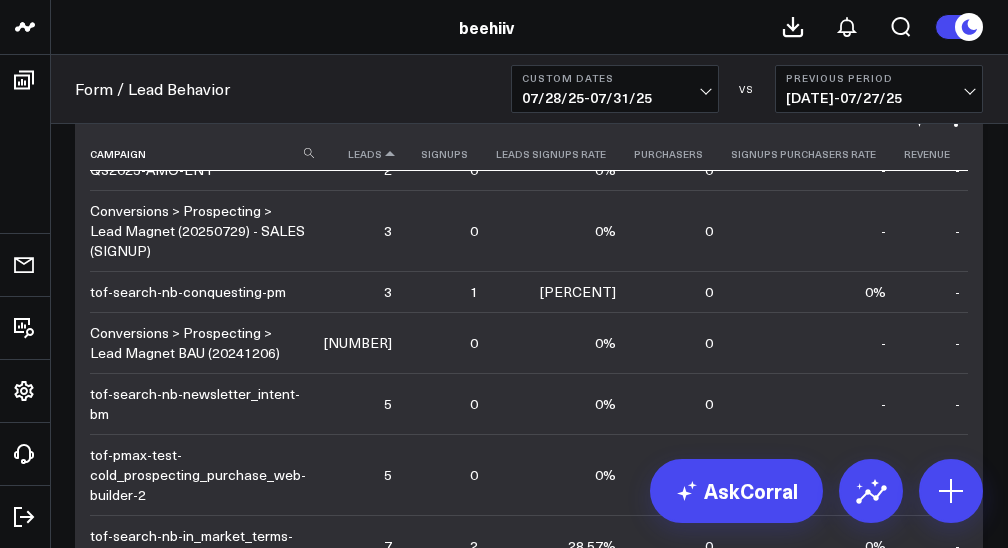 click at bounding box center [390, 154] 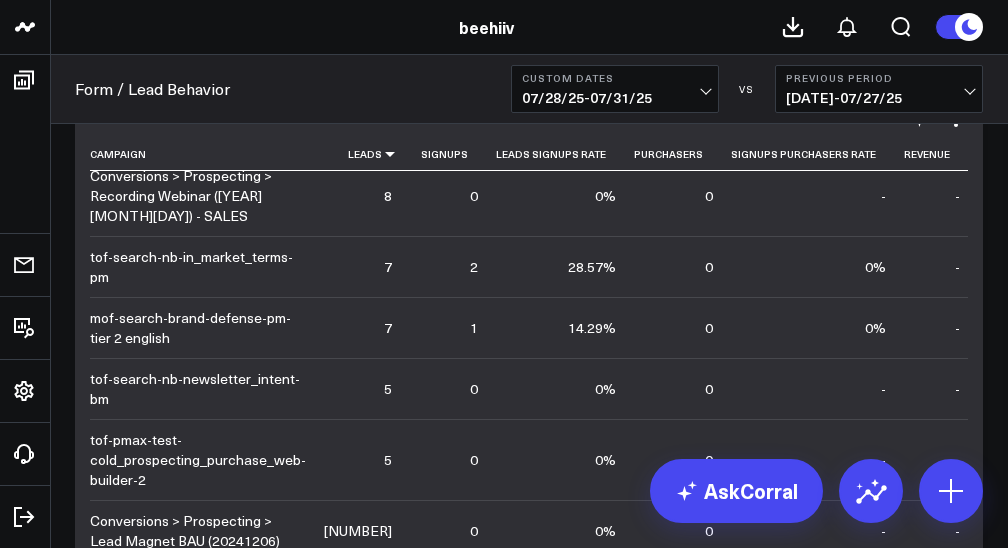scroll, scrollTop: 690, scrollLeft: 0, axis: vertical 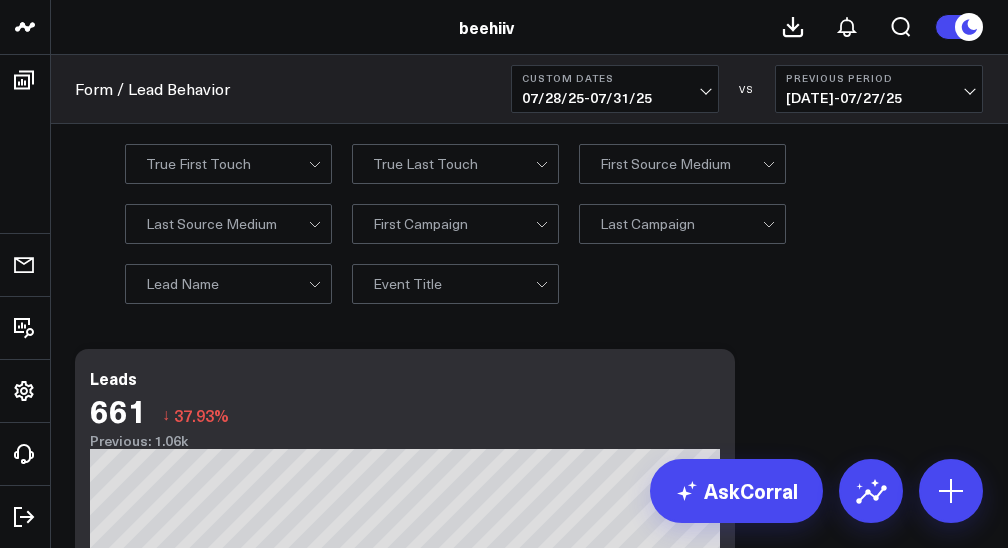click on "0 Last Source Medium" at bounding box center [228, 224] 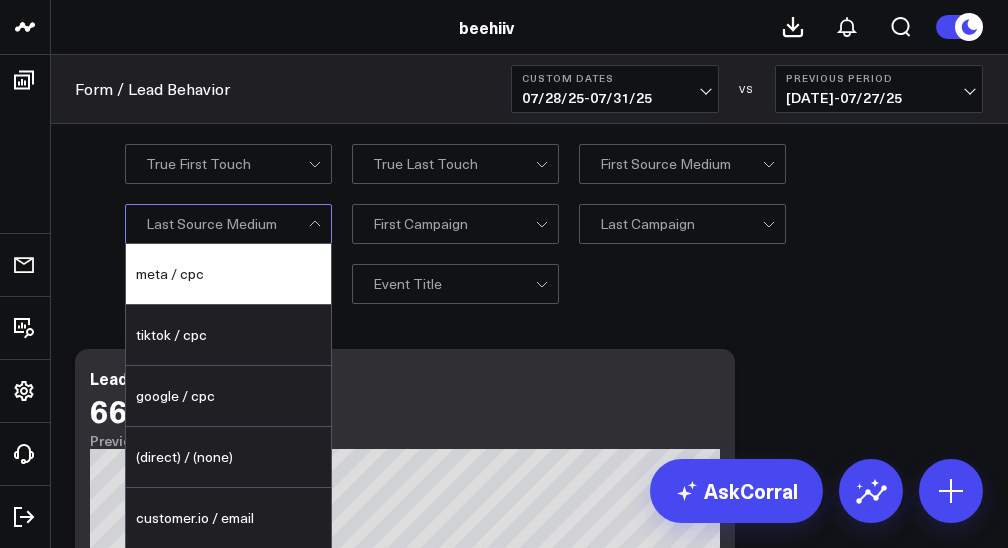 click on "meta / cpc" at bounding box center (228, 274) 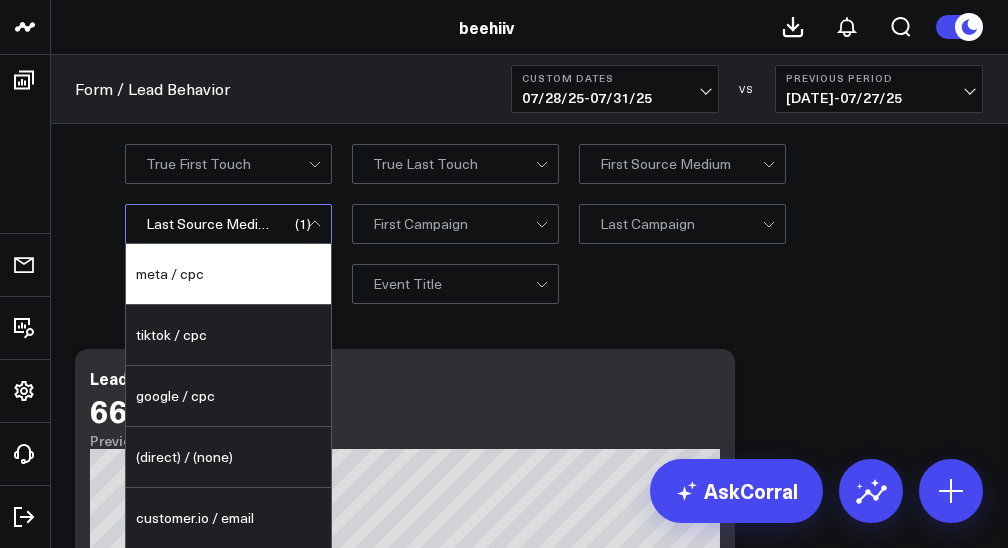 click on "Modify via AI Copy link to widget Ask support Remove Create linked copy Executive Summary Product Summary Paid Media Drilldown Linkedin Ads Google Ads Twitter Ads Facebook Ads TikTok Ads Spotify Ads Partner Performance Product Boosts Form / Lead Behavior Sandbox Snapchat Ads Board Barn Tests Bing Ads Postgres Google Business Profile Archive from Trial Google Analytics 4 Stripe Hubspot Duplicate to Executive Summary Product Summary Paid Media Drilldown Linkedin Ads Google Ads Twitter Ads Facebook Ads TikTok Ads Spotify Ads Partner Performance Product Boosts Form / Lead Behavior Sandbox Snapchat Ads Board Barn Tests Bing Ads Postgres Google Business Profile Archive from Trial Google Analytics 4 Stripe Hubspot Move to Executive Summary Product Summary Paid Media Drilldown Linkedin Ads Google Ads Twitter Ads Facebook Ads TikTok Ads Spotify Ads Partner Performance Product Boosts Form / Lead Behavior Sandbox Snapchat Ads Board Barn Tests Bing Ads Postgres Google Business Profile Archive from Trial Stripe Hubspot" at bounding box center (529, 3635) 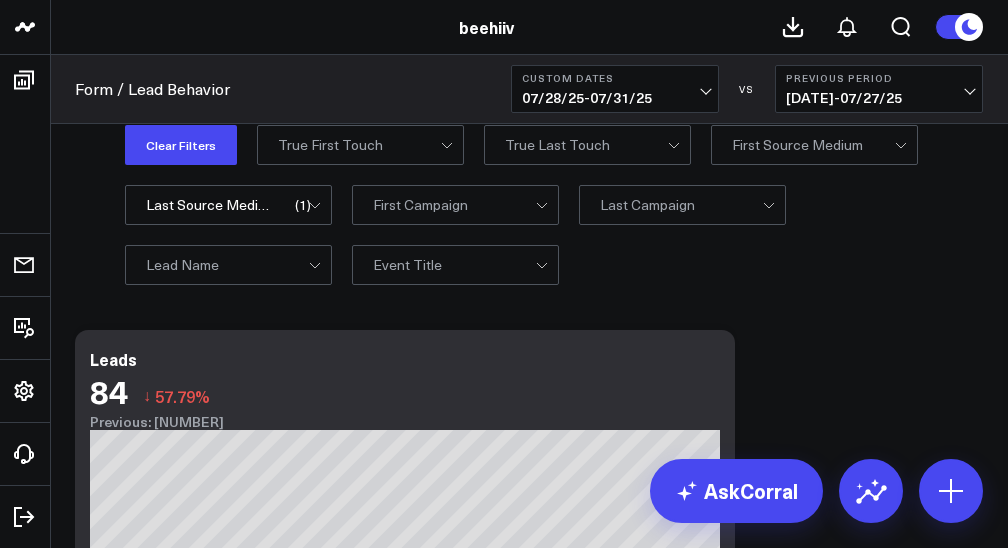scroll, scrollTop: 0, scrollLeft: 0, axis: both 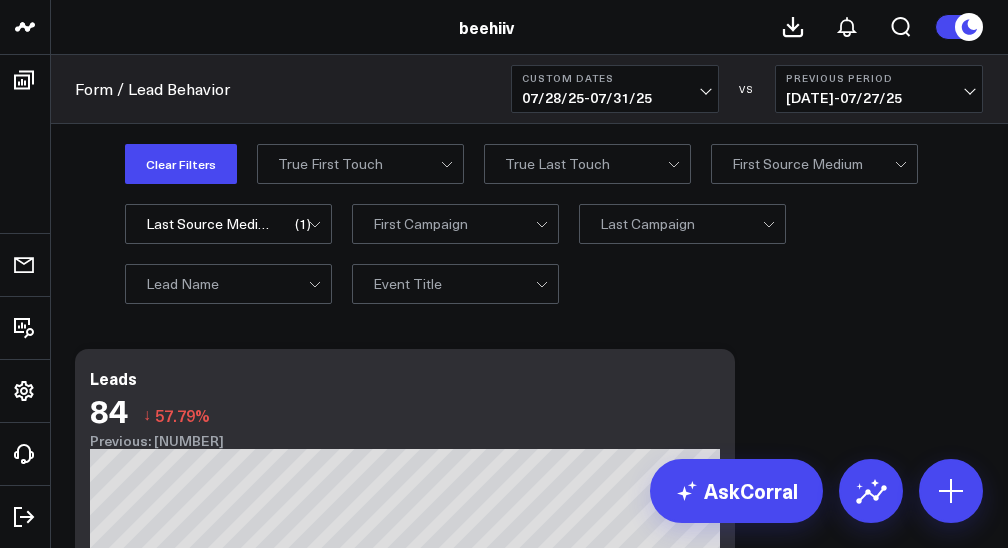 click on "Custom Dates [MONTH]/[DAY]/[YEAR]  -  [MONTH]/[DAY]/[YEAR]" at bounding box center [615, 89] 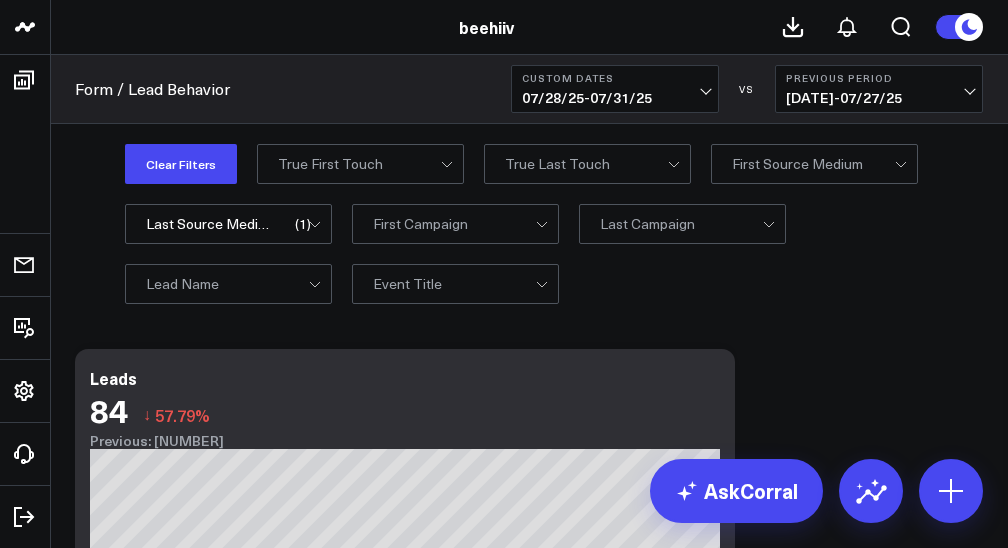 click on "Modify via AI Copy link to widget Ask support Remove Create linked copy Executive Summary Product Summary Paid Media Drilldown Linkedin Ads Google Ads Twitter Ads Facebook Ads TikTok Ads Spotify Ads Partner Performance Product Boosts Form / Lead Behavior Sandbox Snapchat Ads Board Barn Tests Bing Ads Postgres Google Business Profile Archive from Trial Google Analytics 4 Stripe Hubspot Duplicate to Executive Summary Product Summary Paid Media Drilldown Linkedin Ads Google Ads Twitter Ads Facebook Ads TikTok Ads Spotify Ads Partner Performance Product Boosts Form / Lead Behavior Sandbox Snapchat Ads Board Barn Tests Bing Ads Postgres Google Business Profile Archive from Trial Google Analytics 4 Stripe Hubspot Move to Executive Summary Product Summary Paid Media Drilldown Linkedin Ads Google Ads Twitter Ads Facebook Ads TikTok Ads Spotify Ads Partner Performance Product Boosts Form / Lead Behavior Sandbox Snapchat Ads Board Barn Tests Bing Ads Postgres Google Business Profile Archive from Trial Stripe Hubspot 84" at bounding box center [529, 3583] 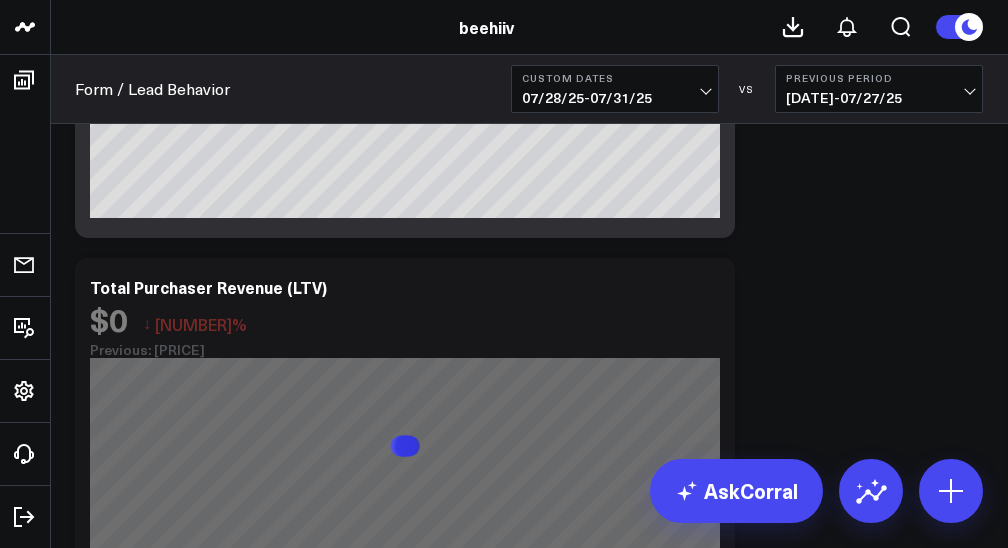 scroll, scrollTop: 299, scrollLeft: 0, axis: vertical 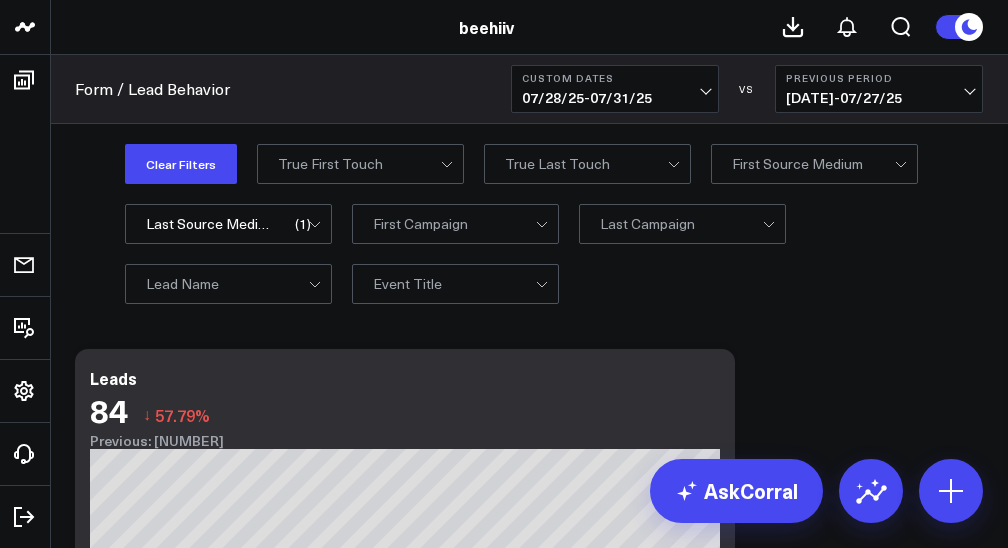 click on "1" at bounding box center [303, 224] 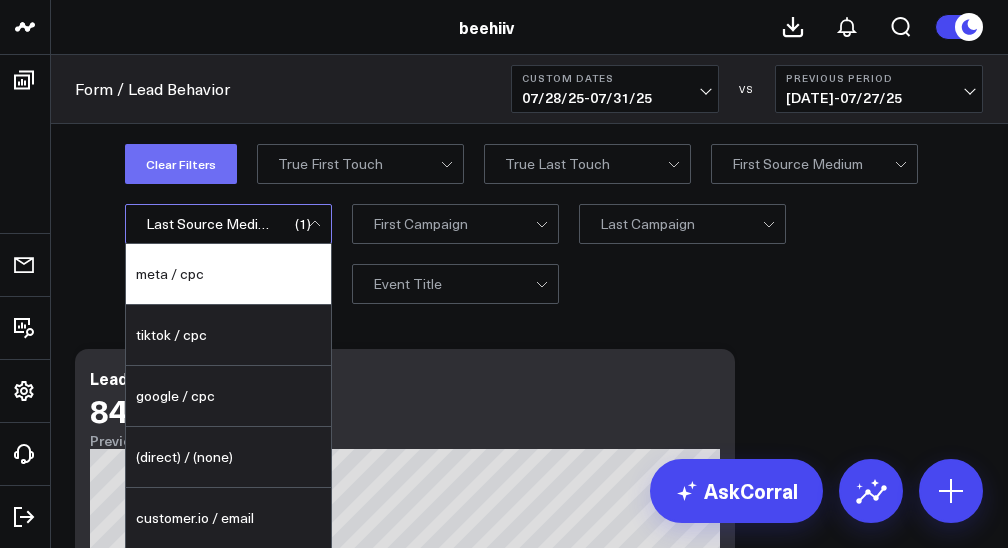 click on "Clear Filters" at bounding box center [181, 164] 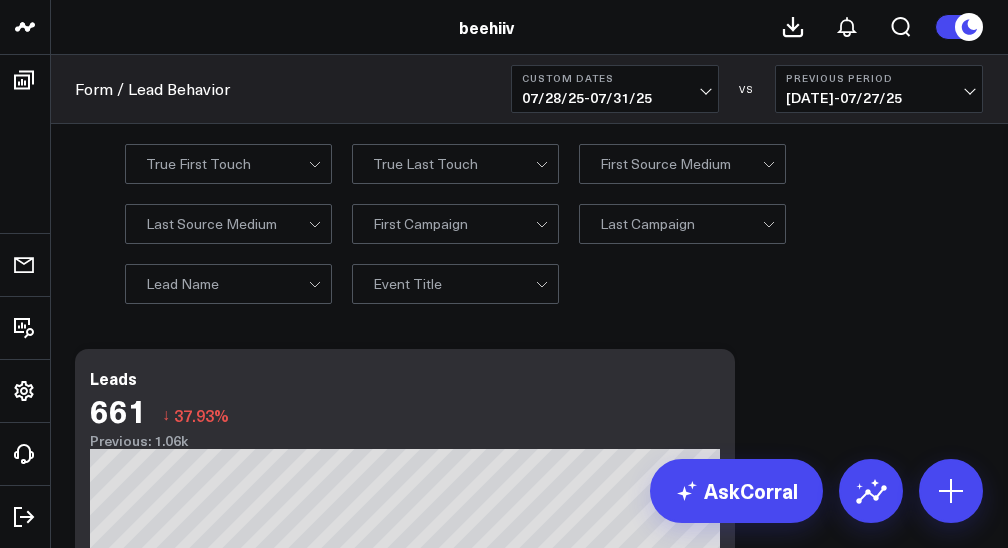 click on "First Source Medium" at bounding box center [665, 164] 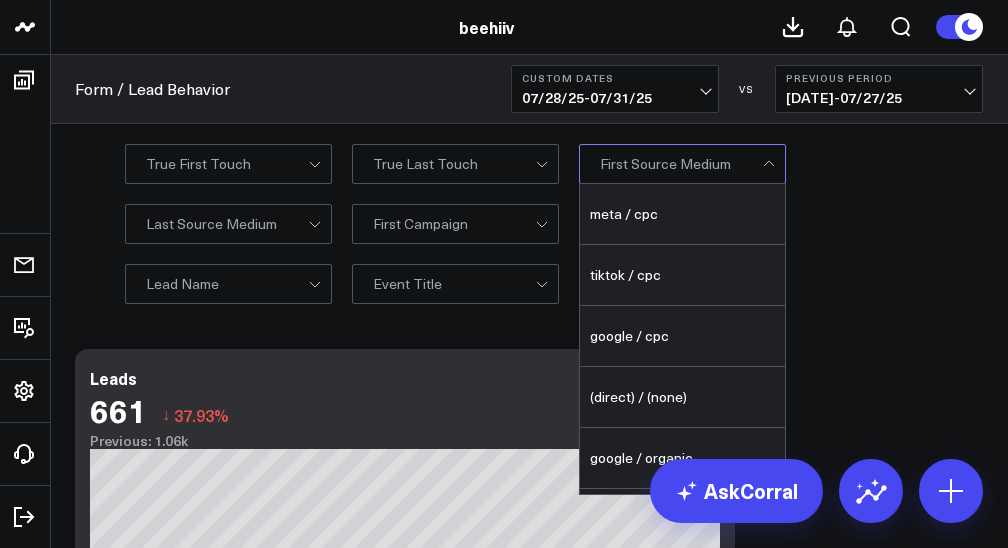 click on "0 True First Touch" at bounding box center (228, 164) 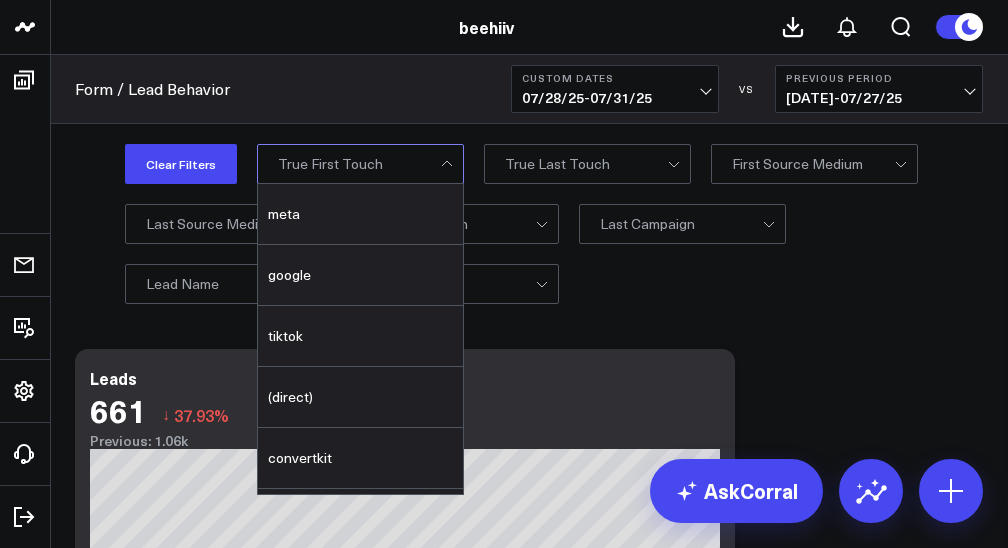 click on "Form / Lead Behavior Custom Dates [DATE]  -  [DATE] VS Previous Period [DATE]  -  [DATE]
Clear Filters
True First Touch
meta
google
tiktok
(direct)
convertkit
facebook
customer.io
linkedin
bing
shaan.[DOMAIN].com
newsletter-ads
newsletter.chrisjkoerner.com
twitter
beehiiv_ad_network
chatgpt.com
blog.[DOMAIN].com
com.linkedin.android
com.google.android.gm
m.facebook.com" at bounding box center [529, 3501] 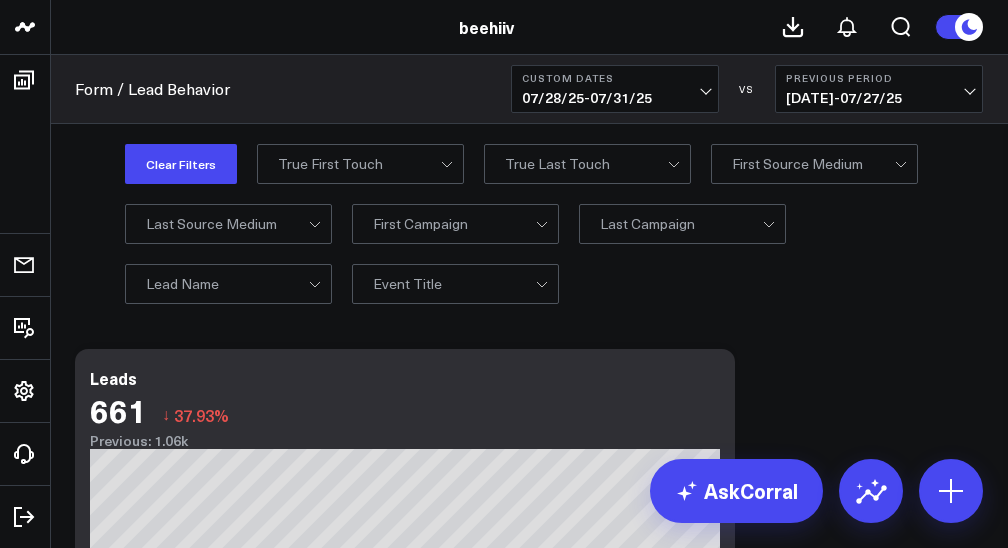 click on "0 Lead Name" at bounding box center (228, 284) 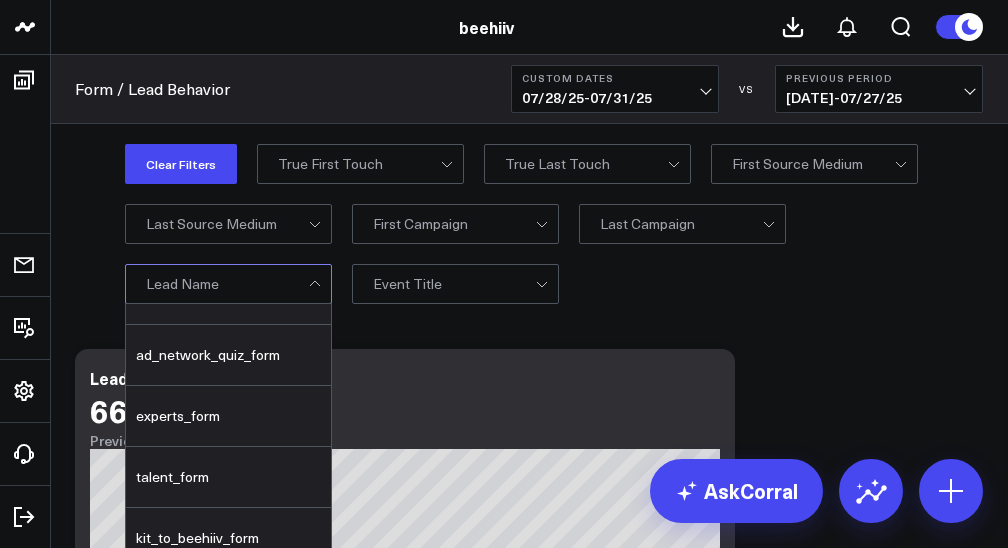 scroll, scrollTop: 665, scrollLeft: 0, axis: vertical 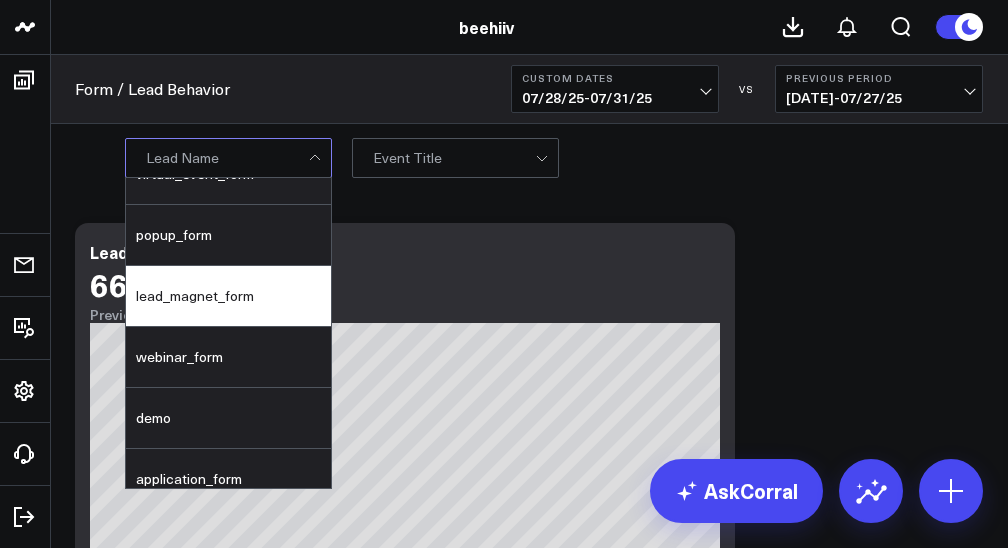 click on "lead_magnet_form" at bounding box center (228, 296) 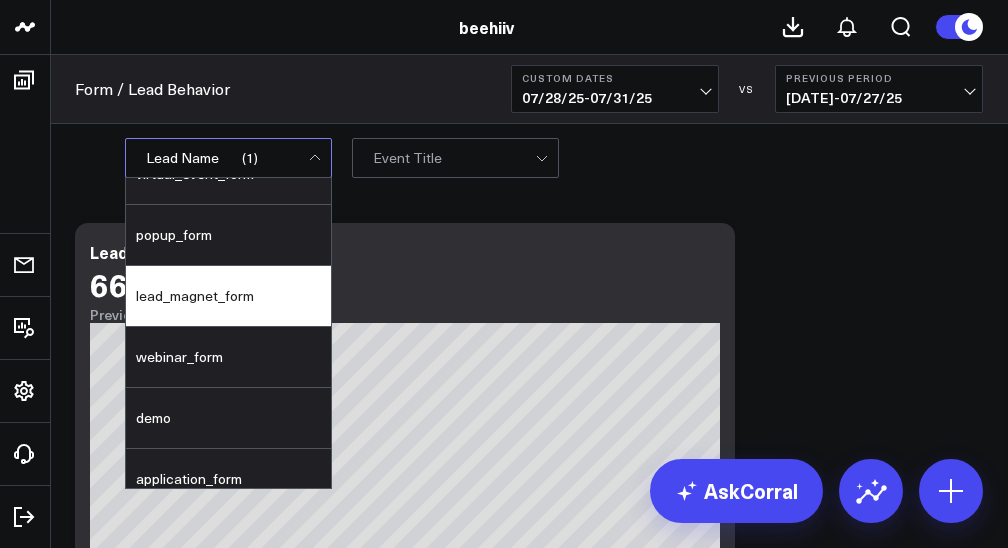 click on "Form / Lead Behavior Custom Dates [DATE]  -  [DATE] VS Previous Period [DATE]  -  [DATE]
Clear Filters
True First Touch
meta
google
tiktok
(direct)
convertkit
facebook
customer.io
linkedin
bing
shaan.[DOMAIN].com
newsletter-ads
newsletter.chrisjkoerner.com
twitter
beehiiv_ad_network
chatgpt.com
blog.[DOMAIN].com
com.linkedin.android
com.google.android.gm
m.facebook.com" at bounding box center (529, 3375) 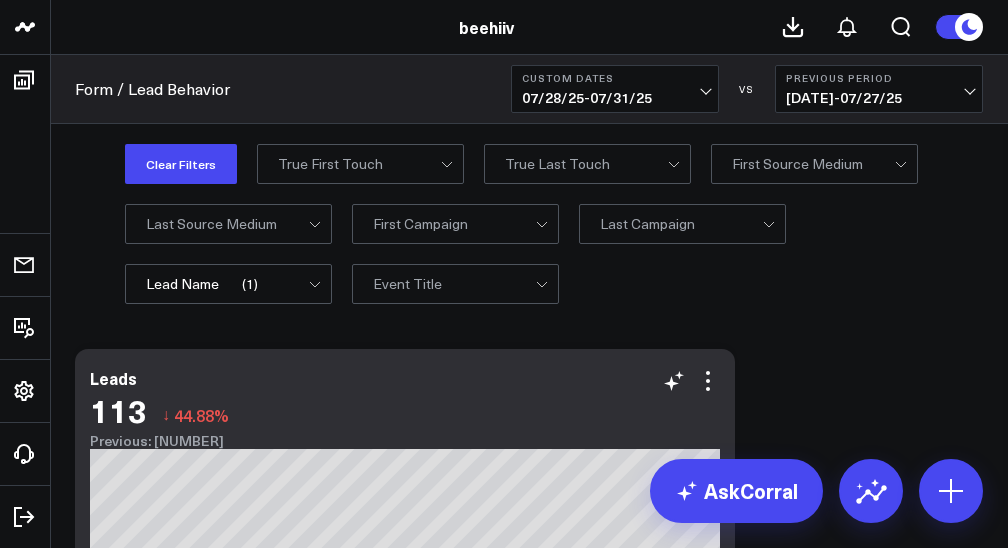 scroll, scrollTop: 33, scrollLeft: 0, axis: vertical 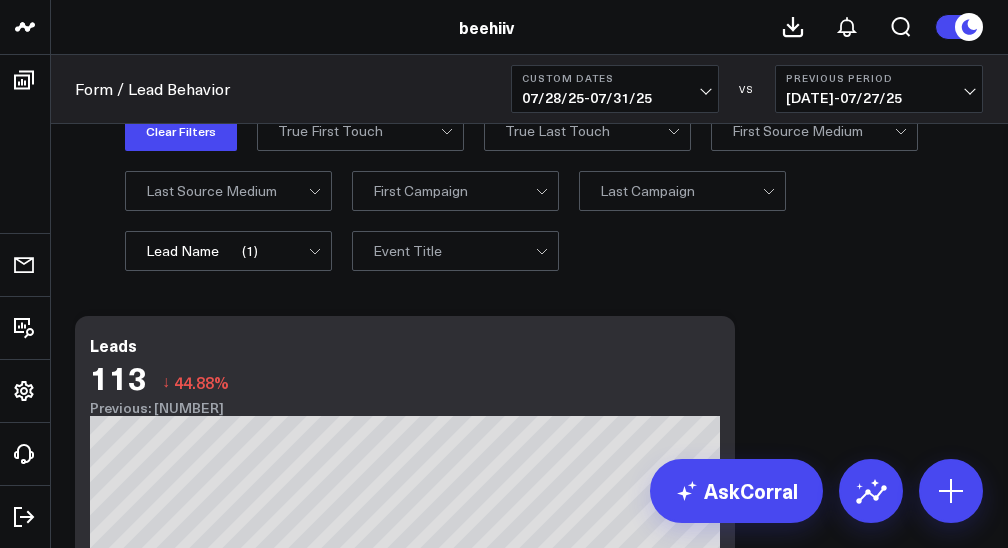 click on "[NUMBER] Lead Name" at bounding box center [228, 251] 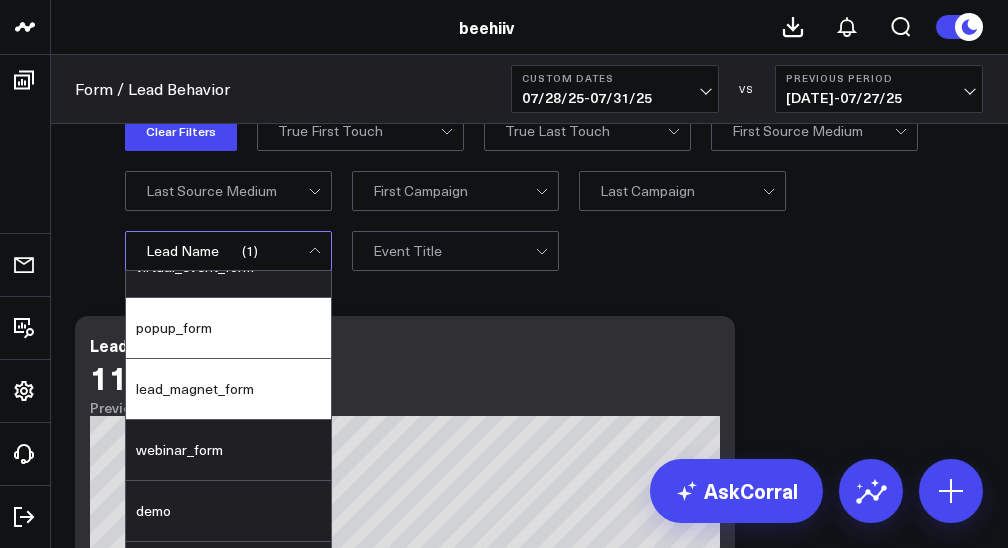 scroll, scrollTop: 0, scrollLeft: 0, axis: both 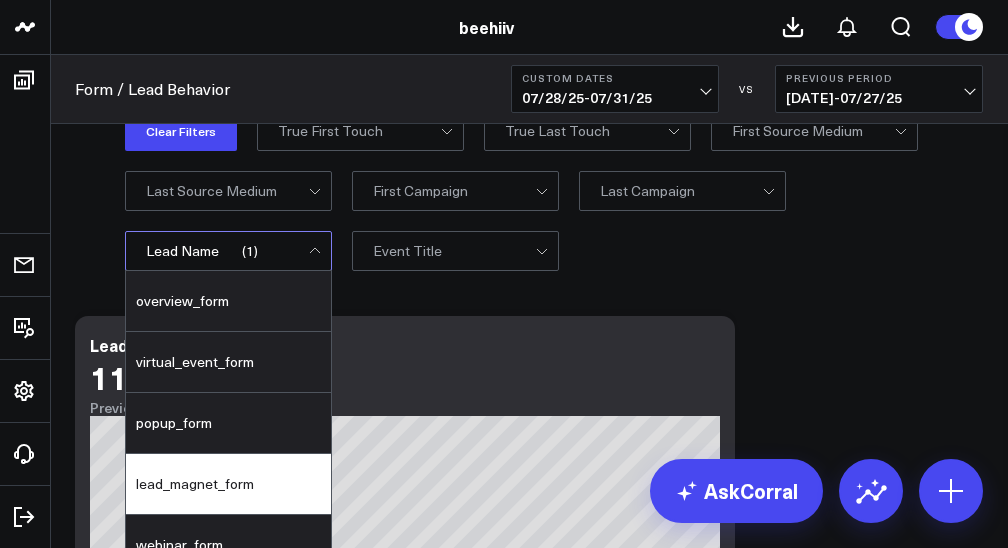 click on "lead_magnet_form" at bounding box center (228, 484) 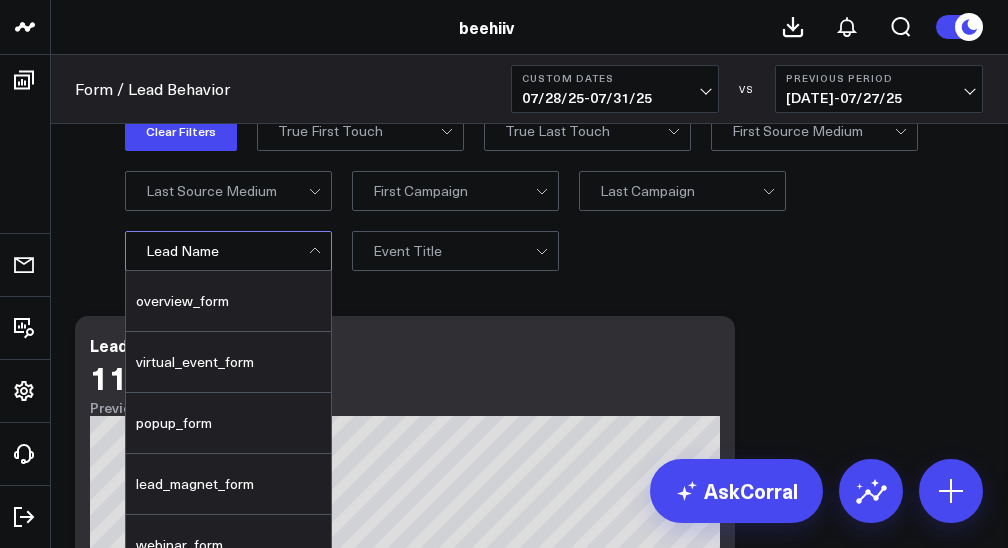 click on "[NUMBER] True Last Touch" at bounding box center (587, 131) 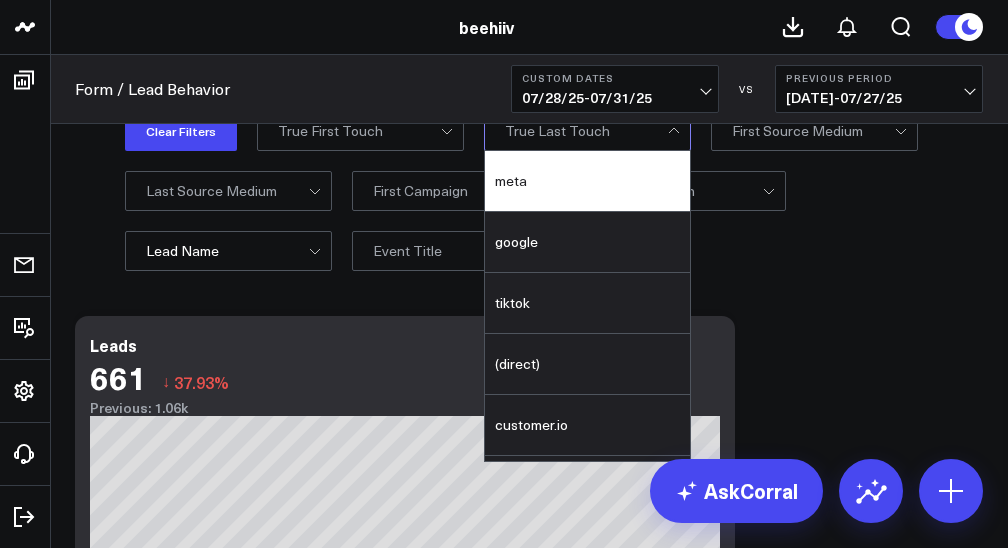 click on "meta" at bounding box center (587, 181) 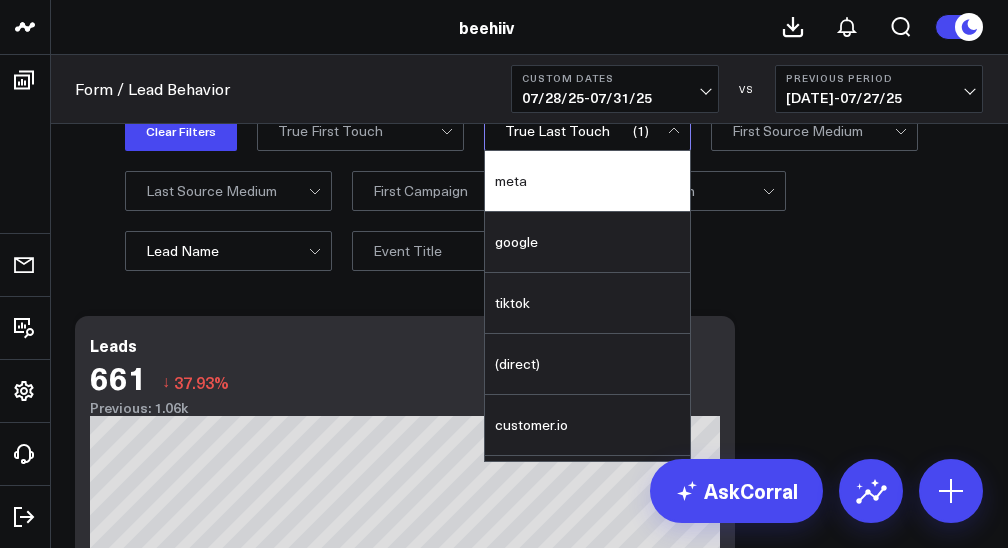 click on "Clear Filters
True First Touch
meta
google
tiktok
(direct)
convertkit
facebook
customer.io
linkedin
bing
shaan.[DOMAIN].com
newsletter-ads
newsletter.chrisjkoerner.com
twitter
beehiiv_ad_network
chatgpt.com
blog.[DOMAIN].com
com.linkedin.android
com.google.android.gm
m.facebook.com
www.youtube.com
newslettergrowthmemo.[DOMAIN].com
80/20 AI [NUMBER]" at bounding box center [554, 191] 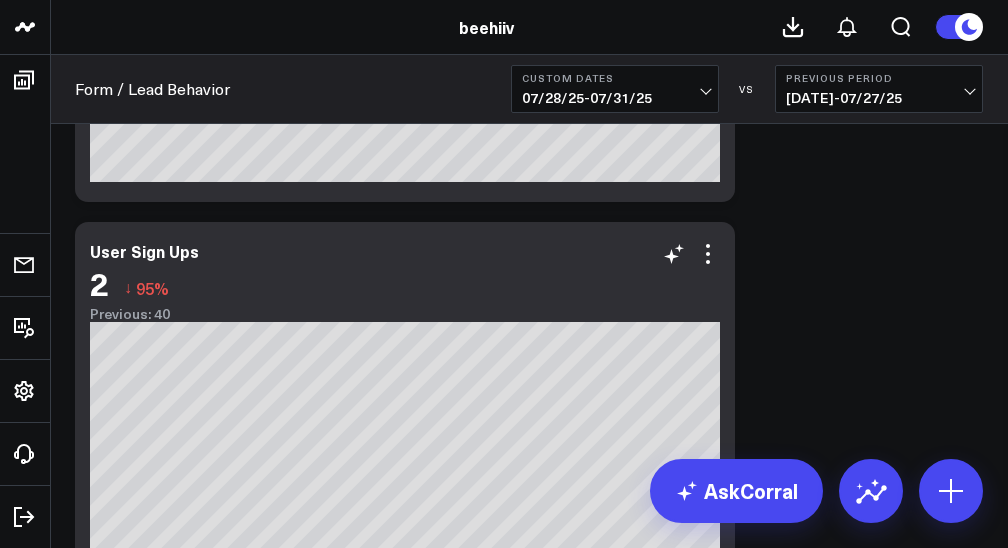 scroll, scrollTop: 0, scrollLeft: 0, axis: both 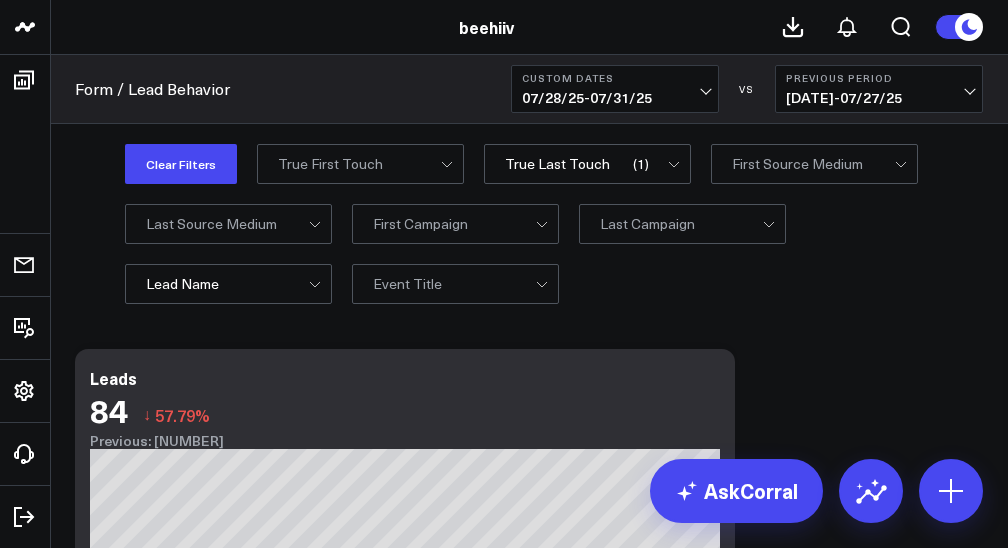click on "0 True First Touch" at bounding box center [360, 164] 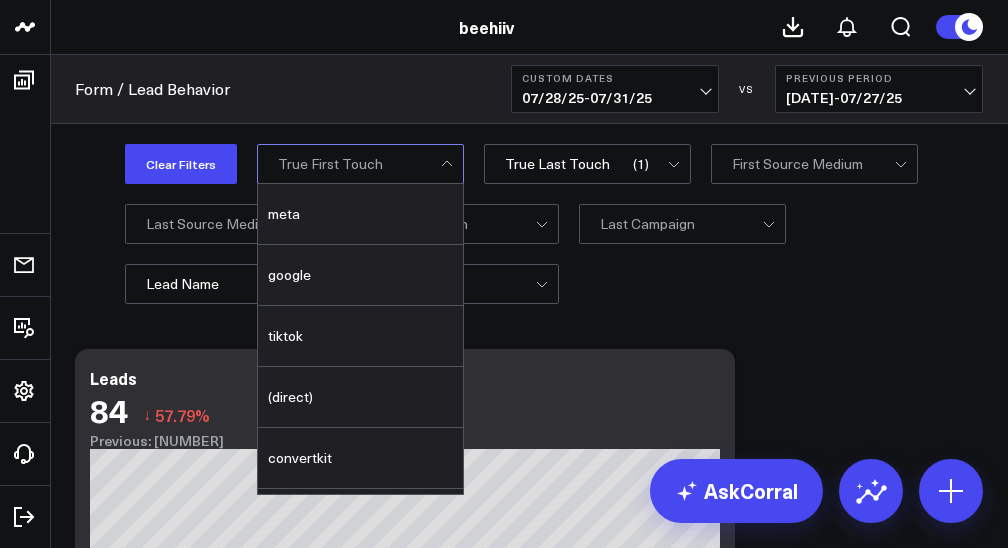 click on "[NUMBER] True Last Touch" at bounding box center (587, 164) 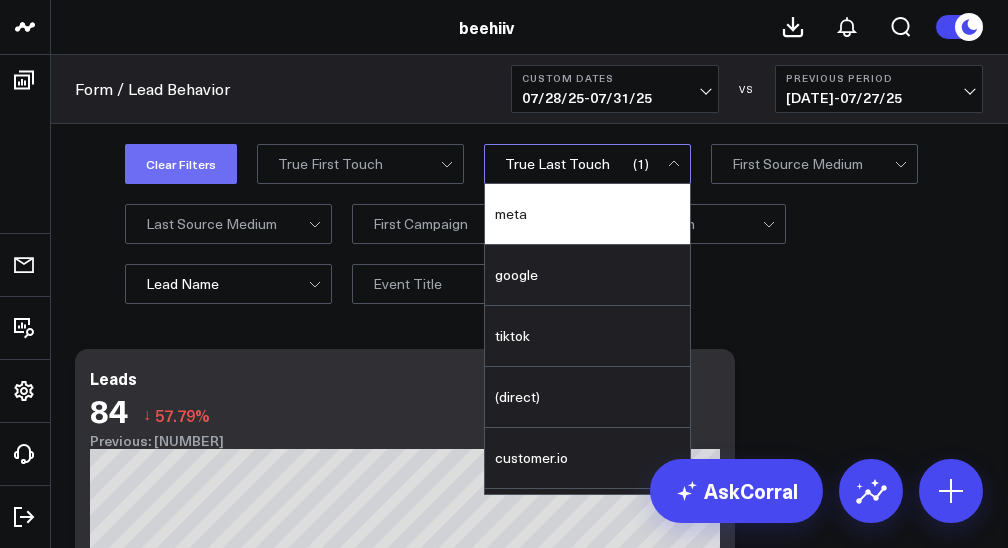 click on "Clear Filters" at bounding box center [181, 164] 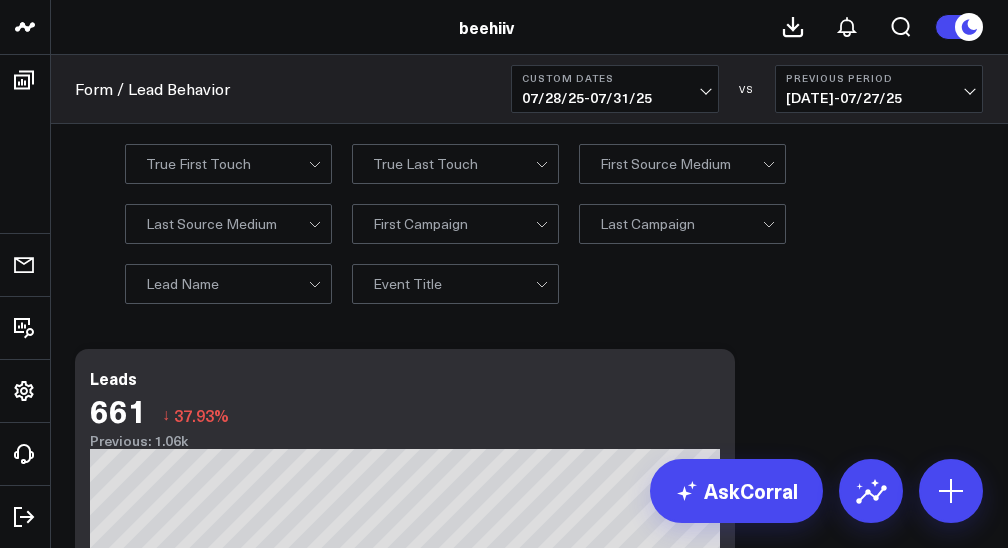 click on "0 True First Touch" at bounding box center (228, 164) 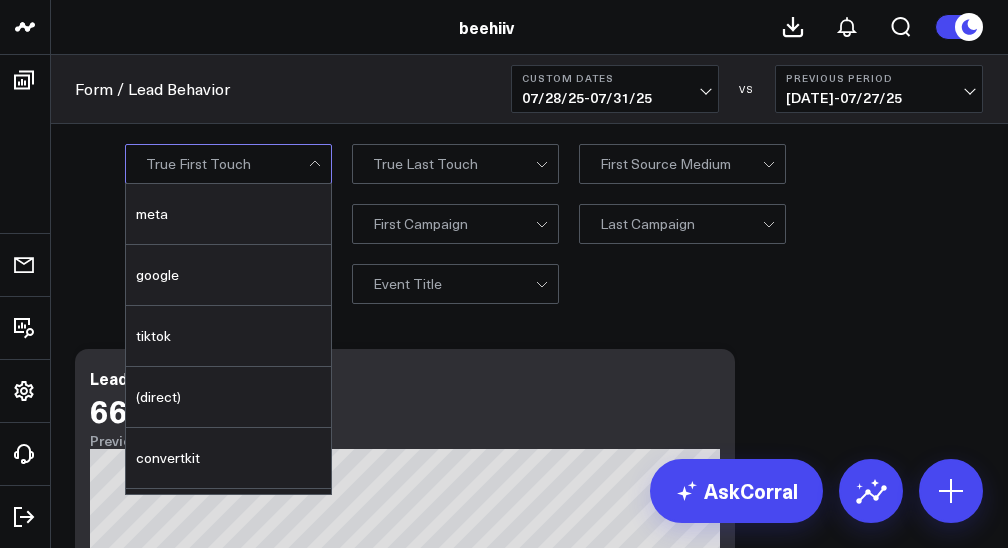 click on "Form / Lead Behavior Custom Dates [DATE]  -  [DATE] VS Previous Period [DATE]  -  [DATE]
Clear Filters
True First Touch
meta
google
tiktok
(direct)
convertkit
facebook
customer.io
linkedin
bing
shaan.[DOMAIN].com
newsletter-ads
newsletter.chrisjkoerner.com
twitter
beehiiv_ad_network
chatgpt.com
blog.[DOMAIN].com
com.linkedin.android
com.google.android.gm
m.facebook.com" at bounding box center (529, 3501) 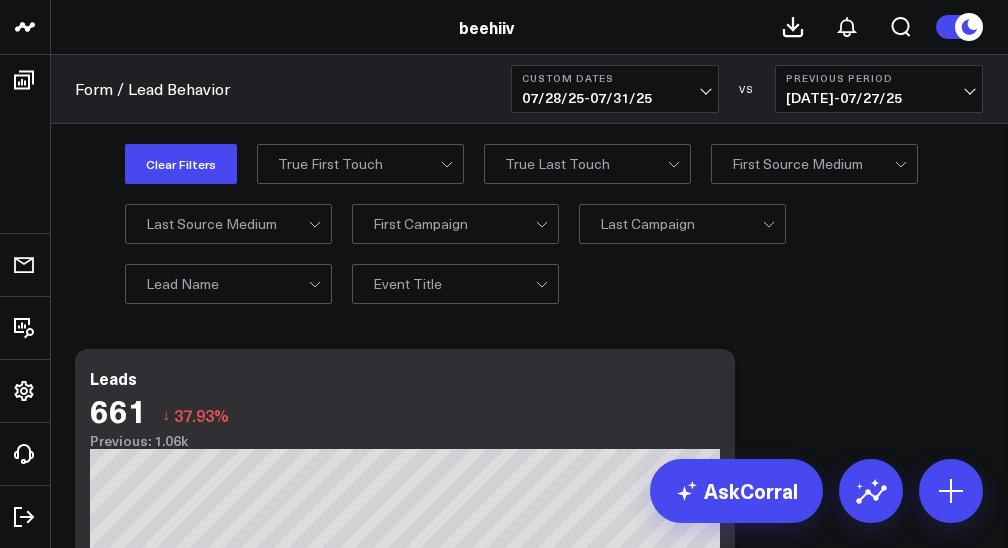 click on "First Source Medium" at bounding box center (797, 164) 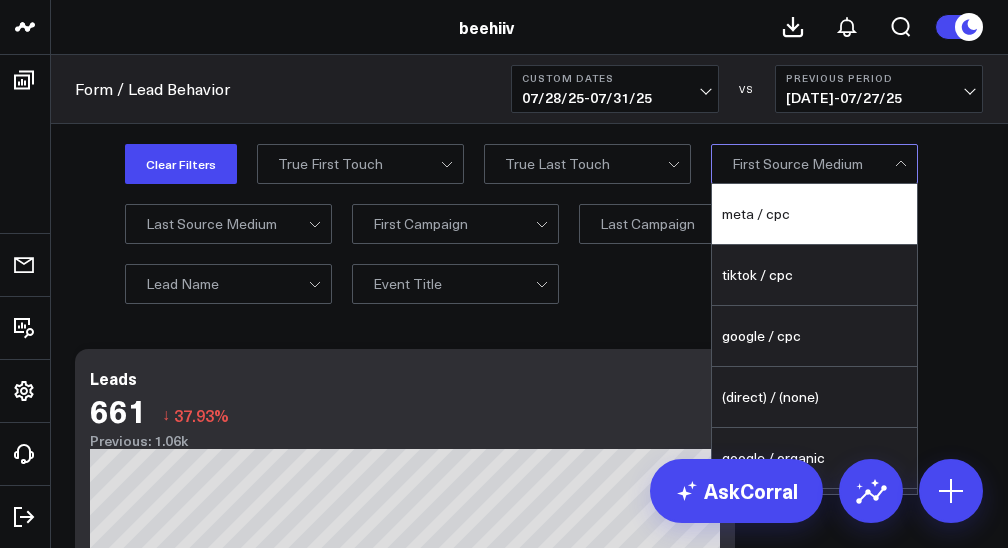 click on "meta / cpc" at bounding box center (814, 214) 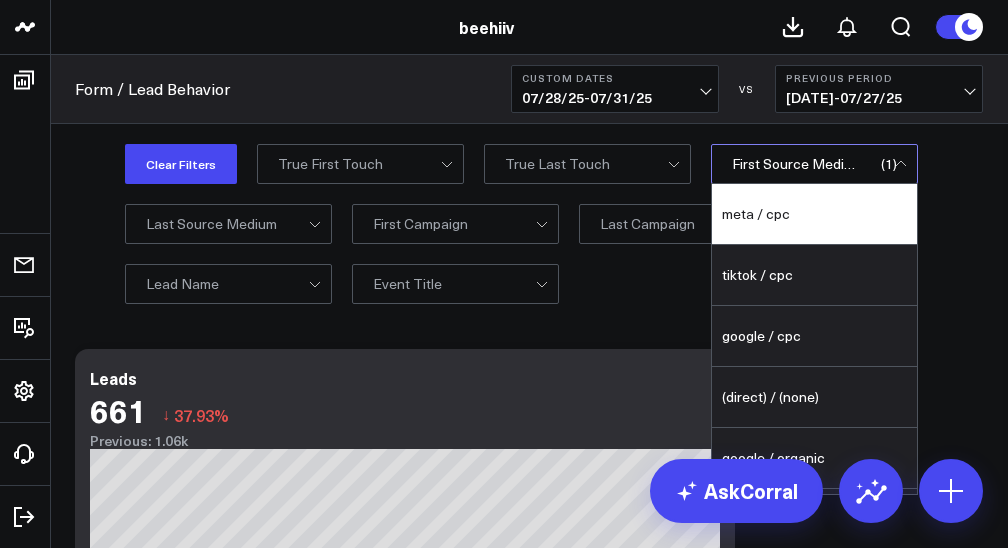 click on "Clear Filters
True First Touch
meta
google
tiktok
(direct)
convertkit
facebook
customer.io
linkedin
bing
shaan.[DOMAIN].com
newsletter-ads
newsletter.chrisjkoerner.com
twitter
beehiiv_ad_network
chatgpt.com
blog.[DOMAIN].com
com.linkedin.android
com.google.android.gm
m.facebook.com
www.youtube.com
newslettergrowthmemo.[DOMAIN].com
80/20 AI [NUMBER]" at bounding box center [554, 224] 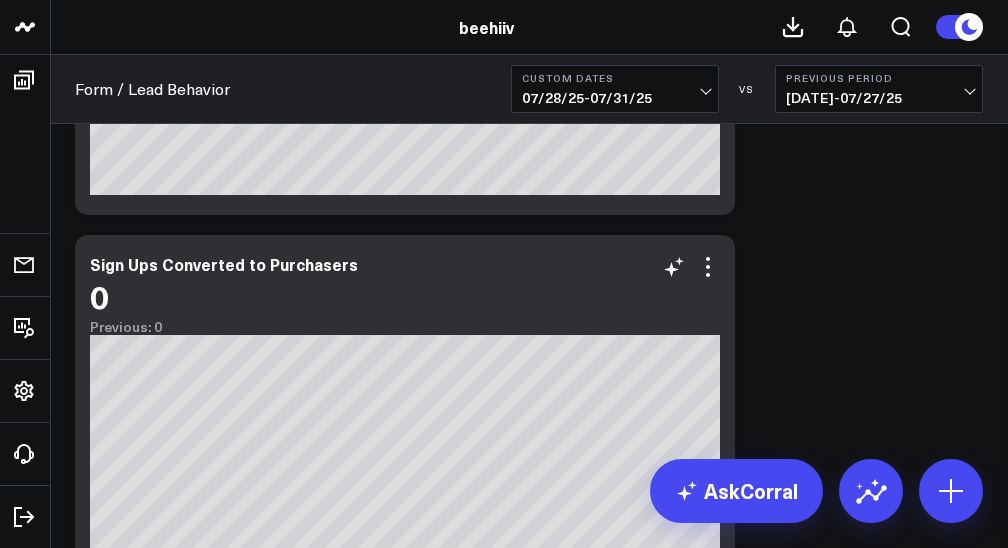 scroll, scrollTop: 0, scrollLeft: 0, axis: both 